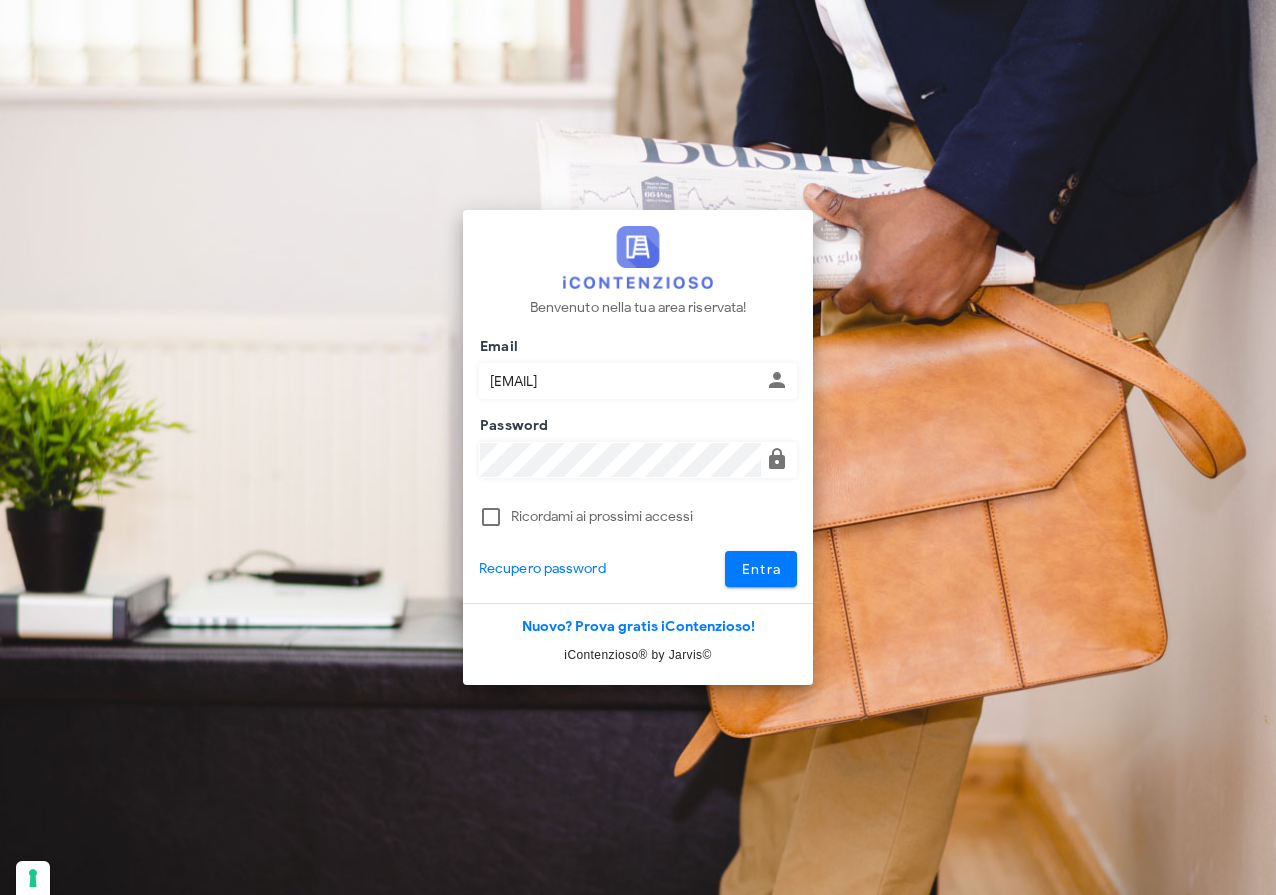 scroll, scrollTop: 0, scrollLeft: 0, axis: both 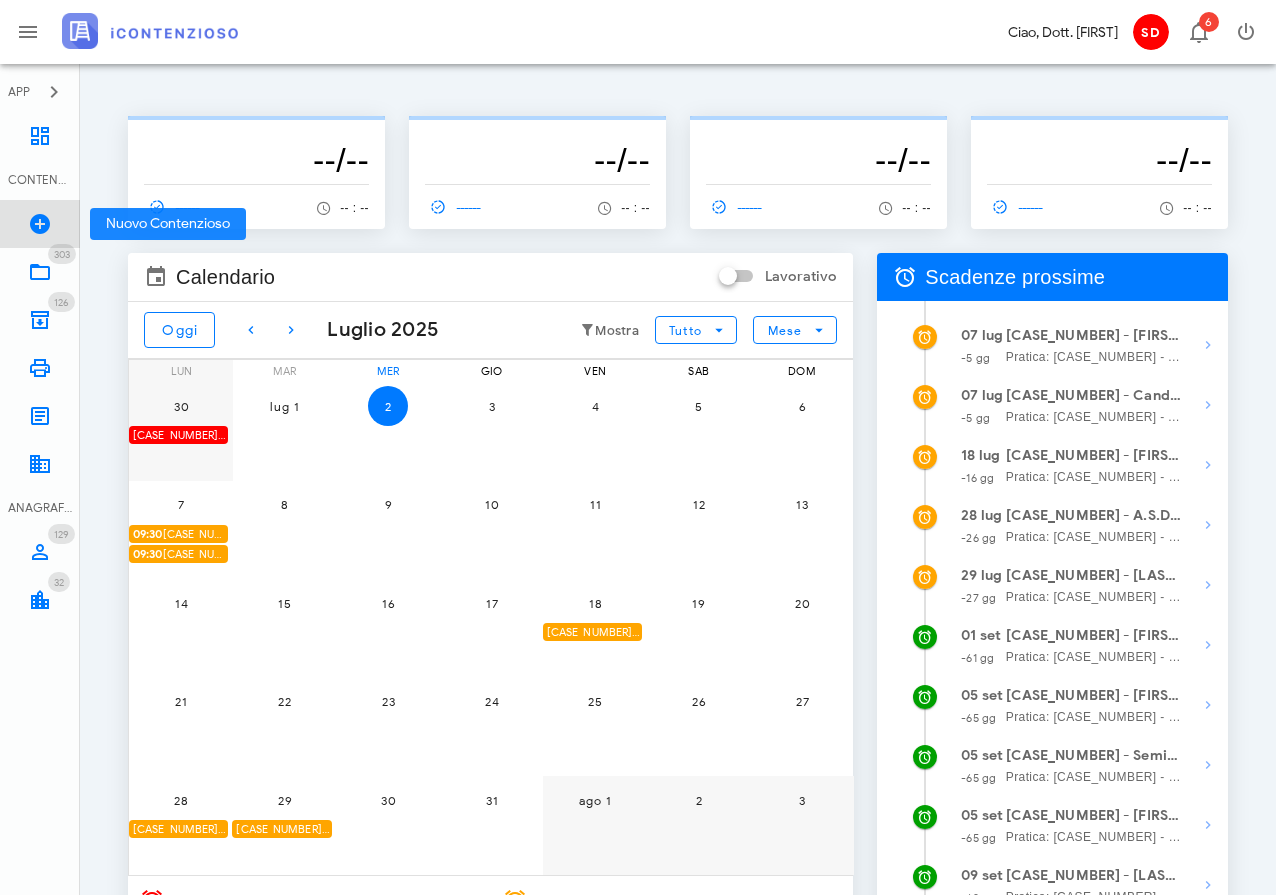 click at bounding box center (40, 224) 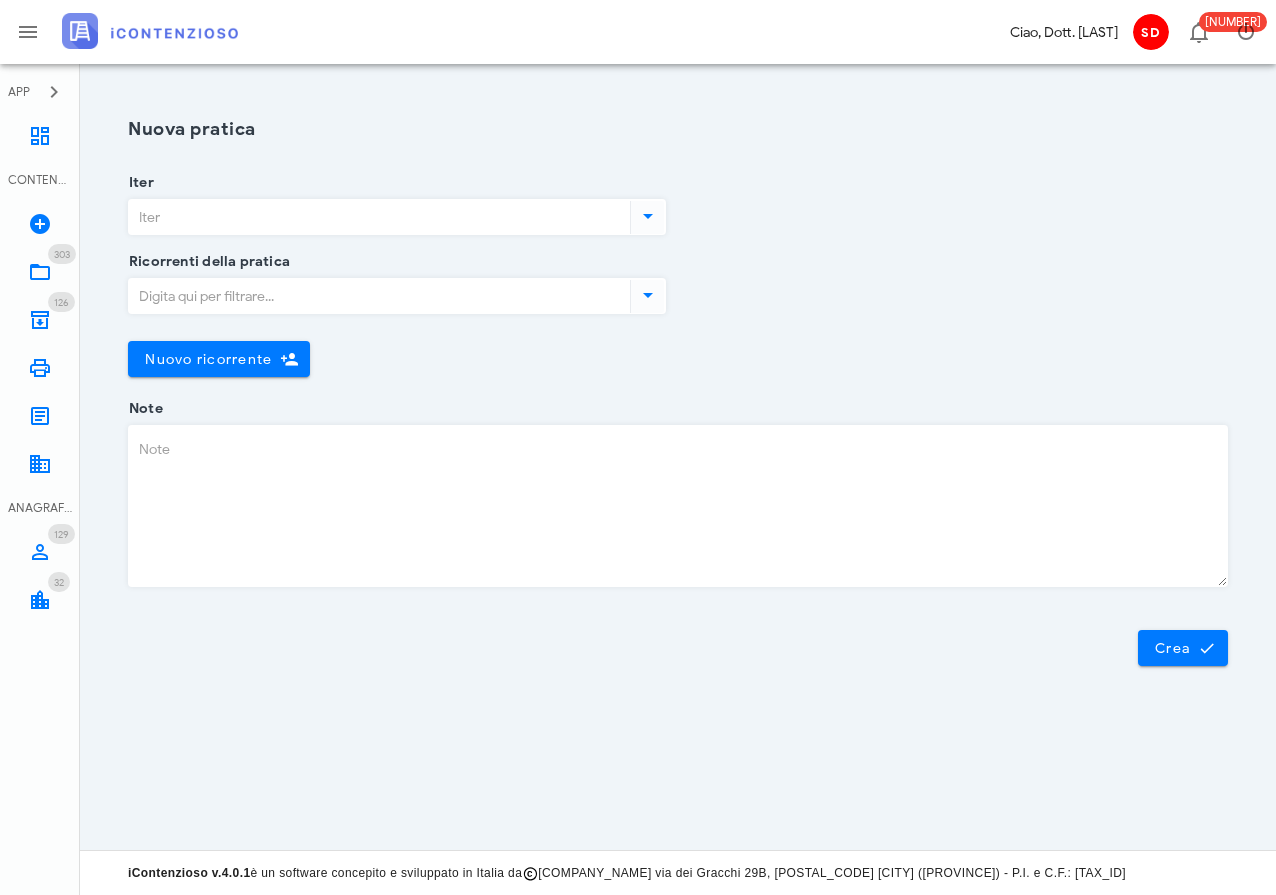 scroll, scrollTop: 0, scrollLeft: 0, axis: both 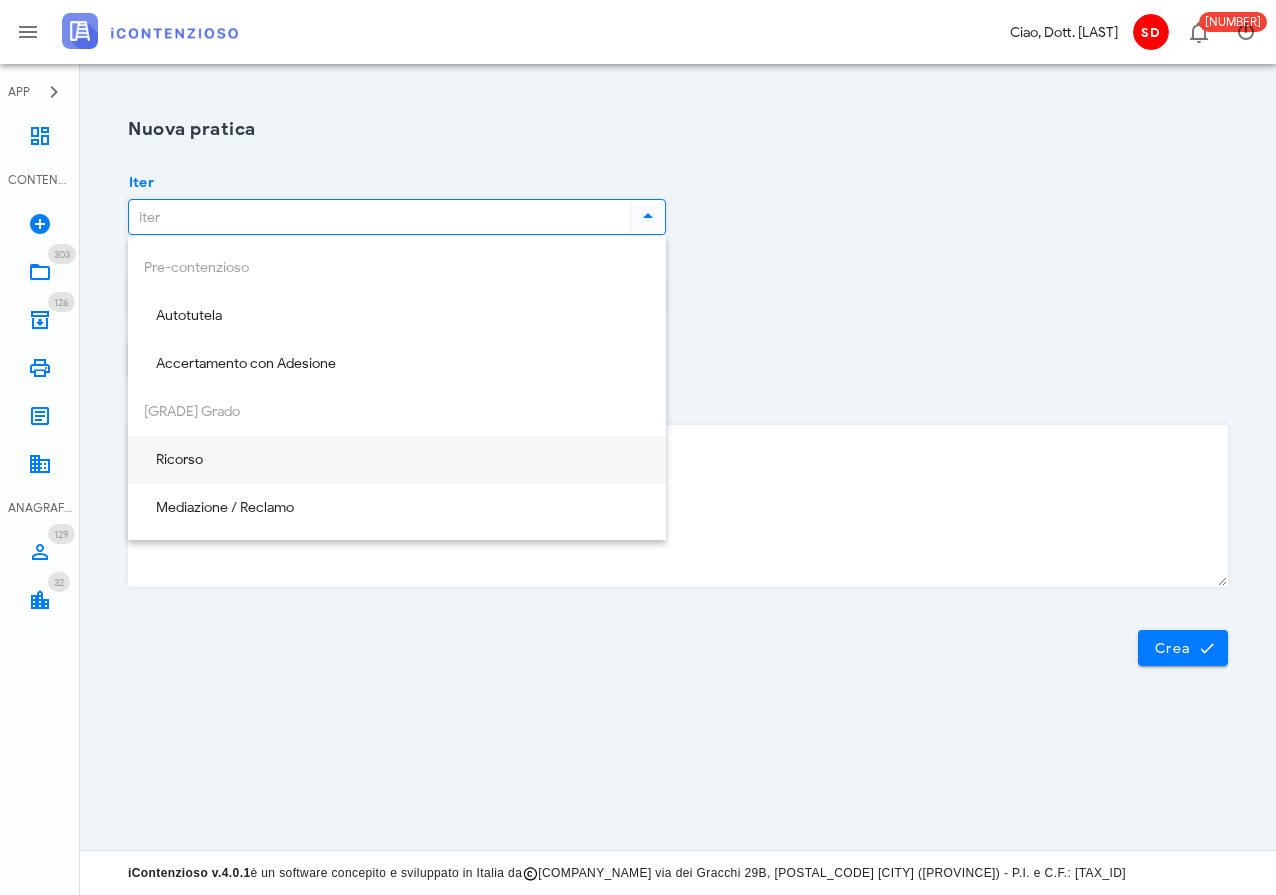 click on "Ricorso" at bounding box center [397, 460] 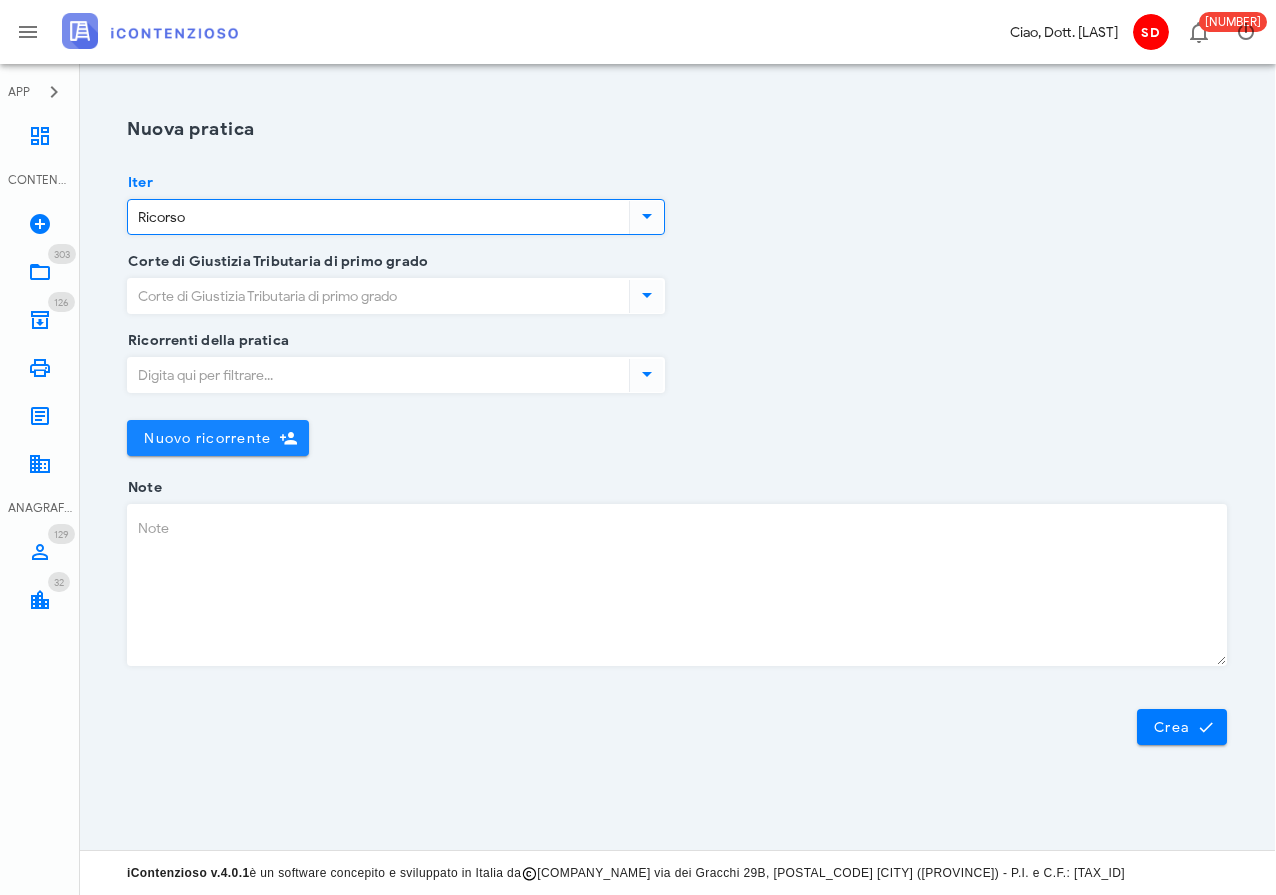 scroll, scrollTop: 0, scrollLeft: 1, axis: horizontal 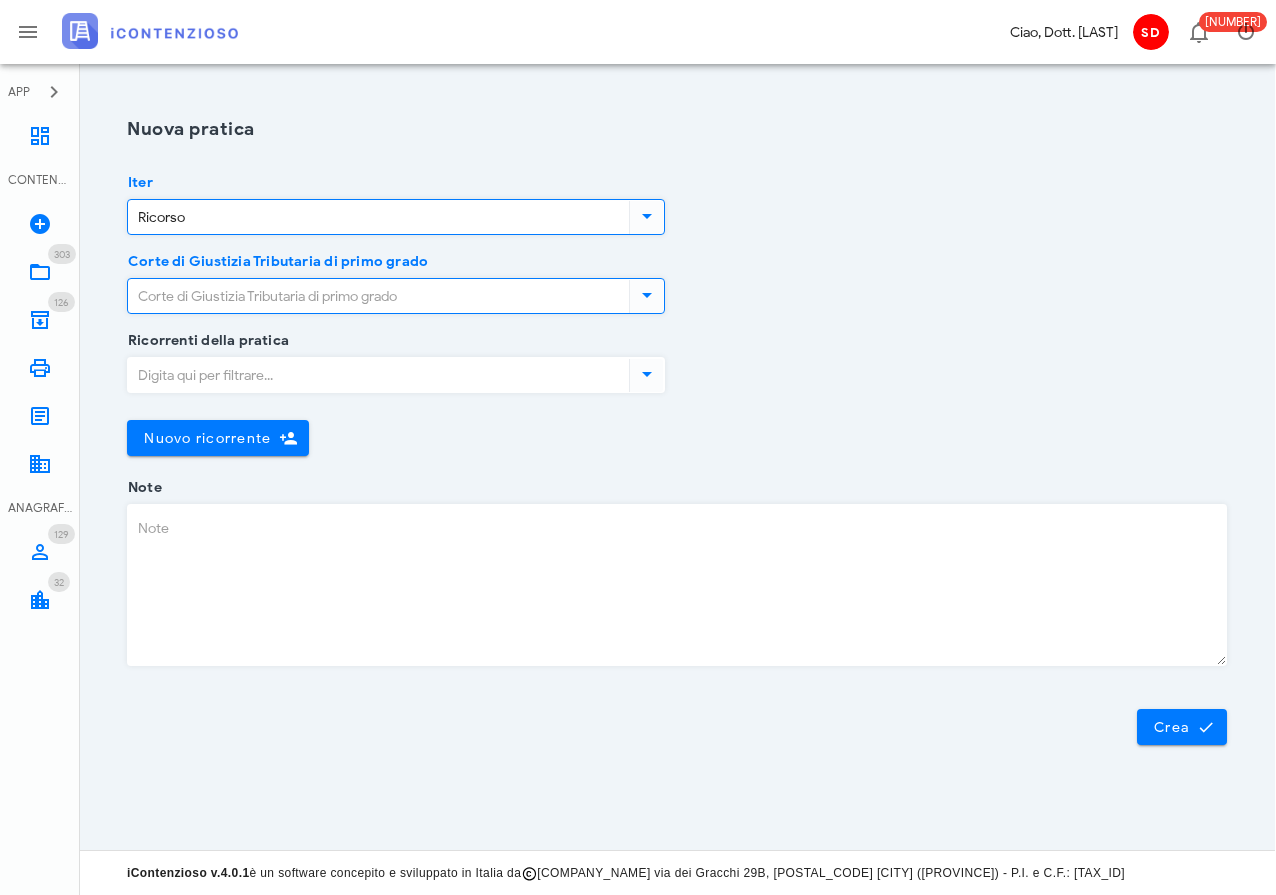 click on "Corte di Giustizia Tributaria di primo grado" at bounding box center (376, 296) 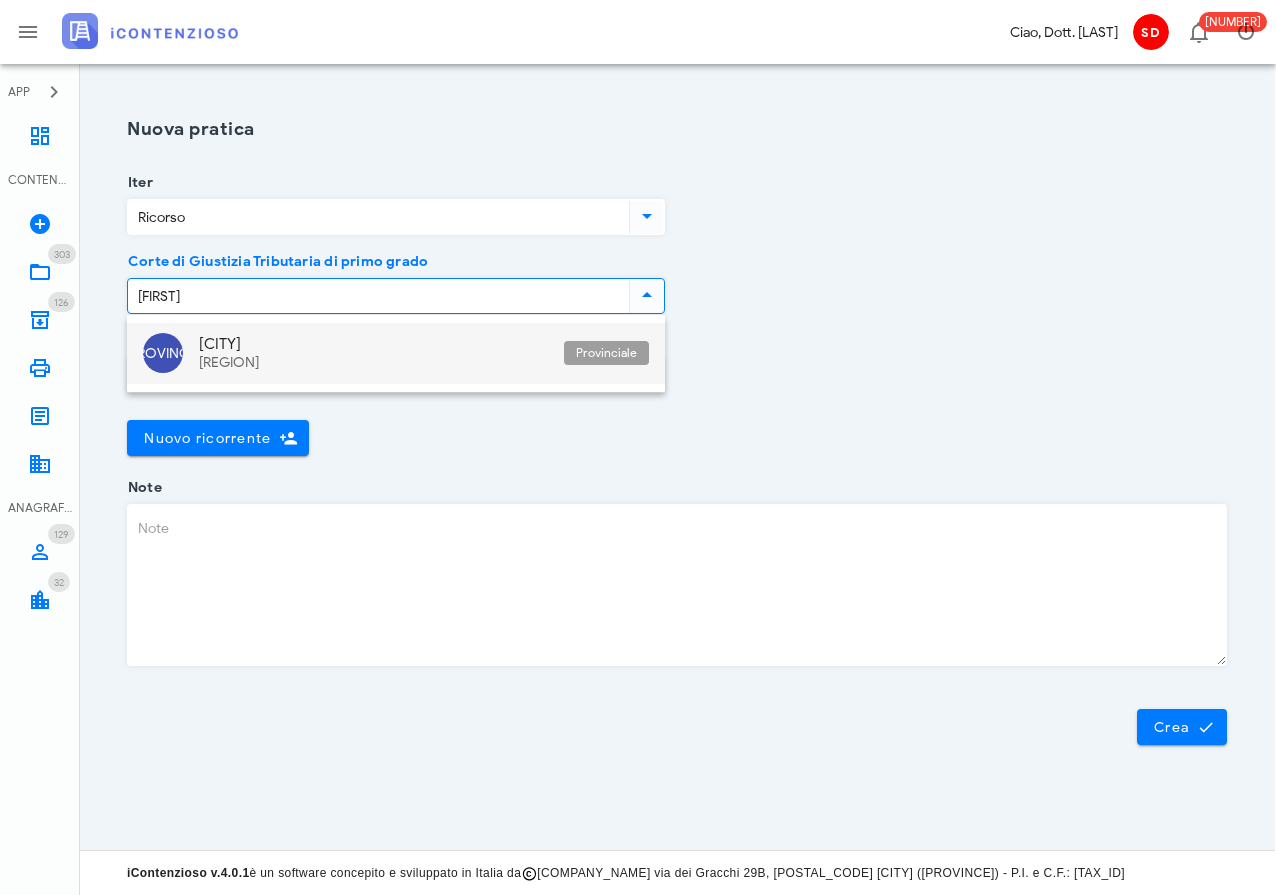 click on "[CITY]" at bounding box center [373, 344] 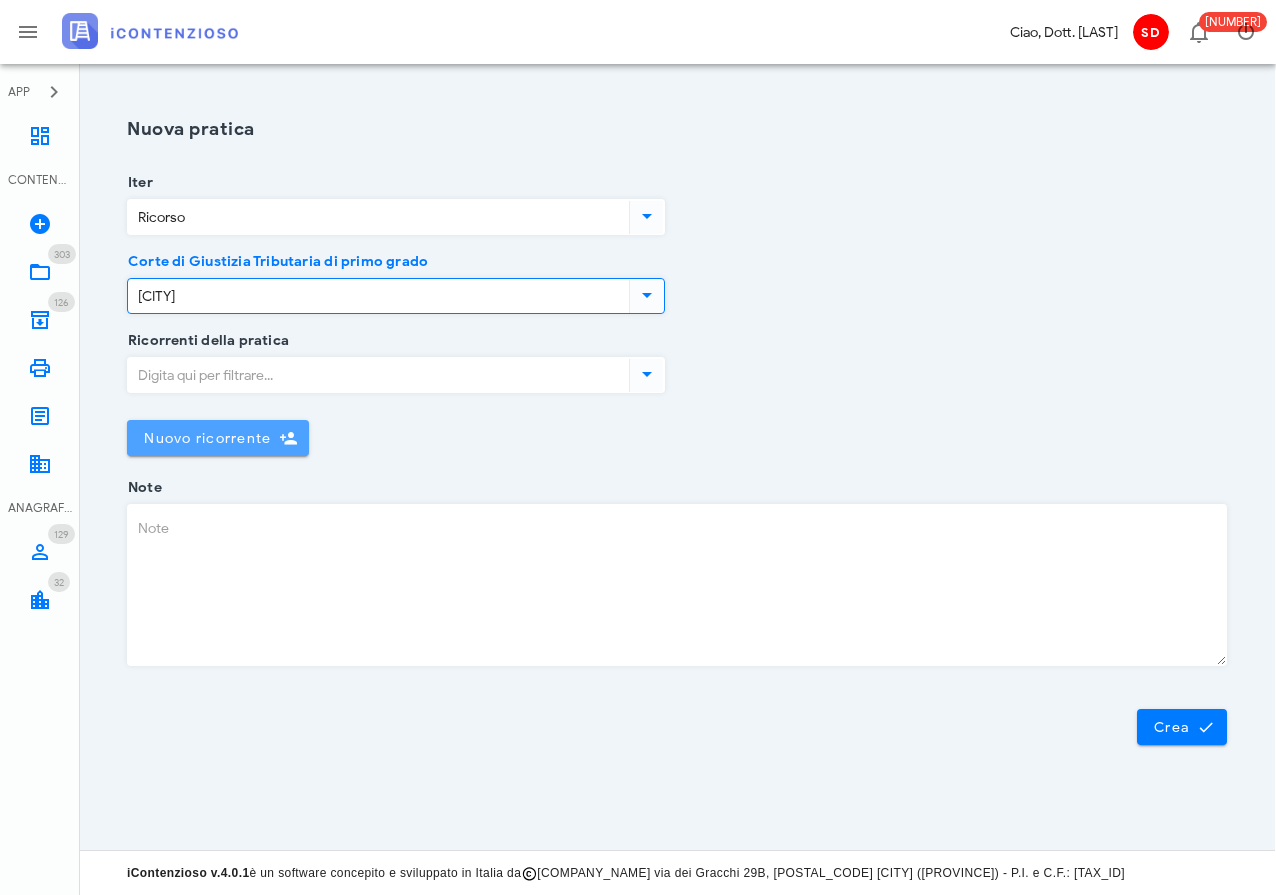 click on "Nuovo ricorrente" at bounding box center (207, 438) 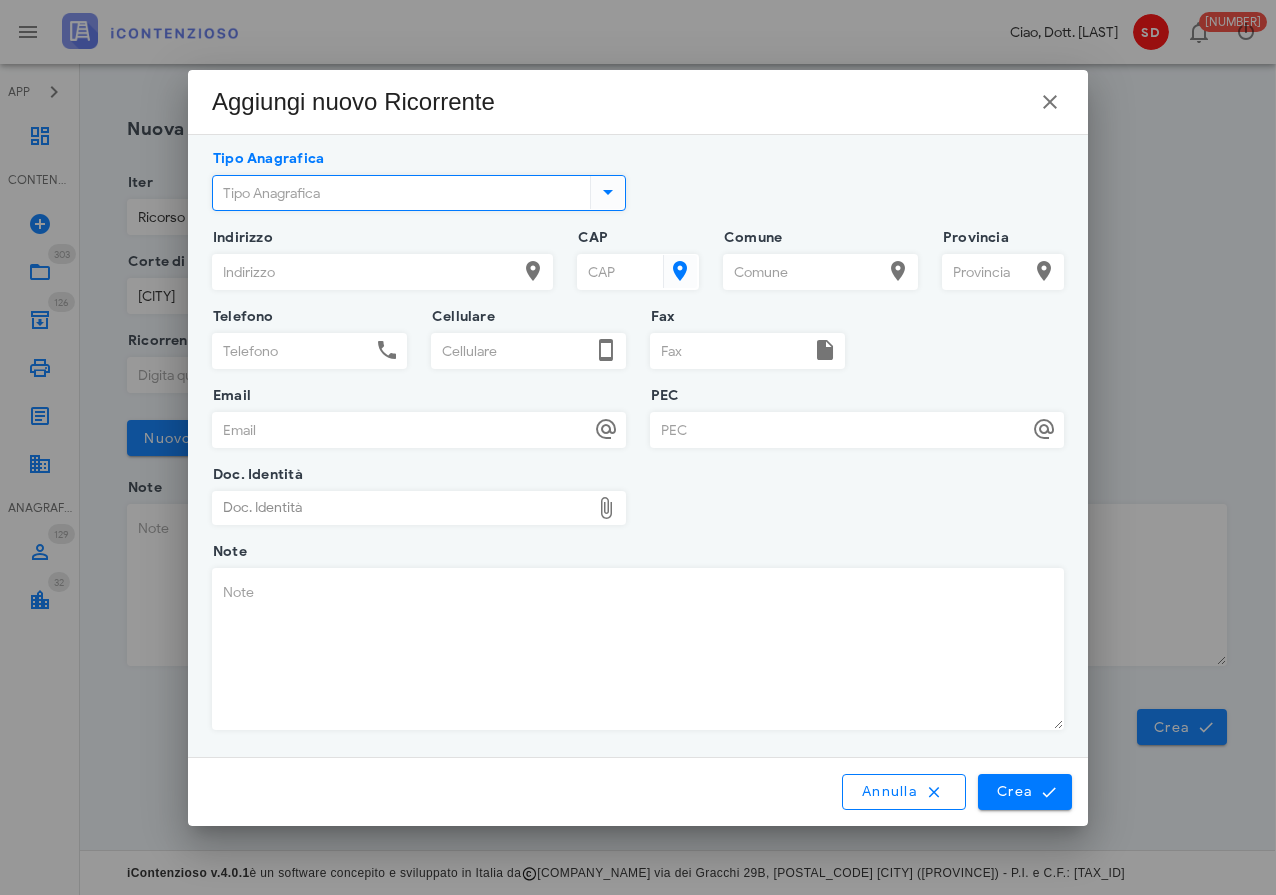 click on "Tipo Anagrafica" at bounding box center (399, 193) 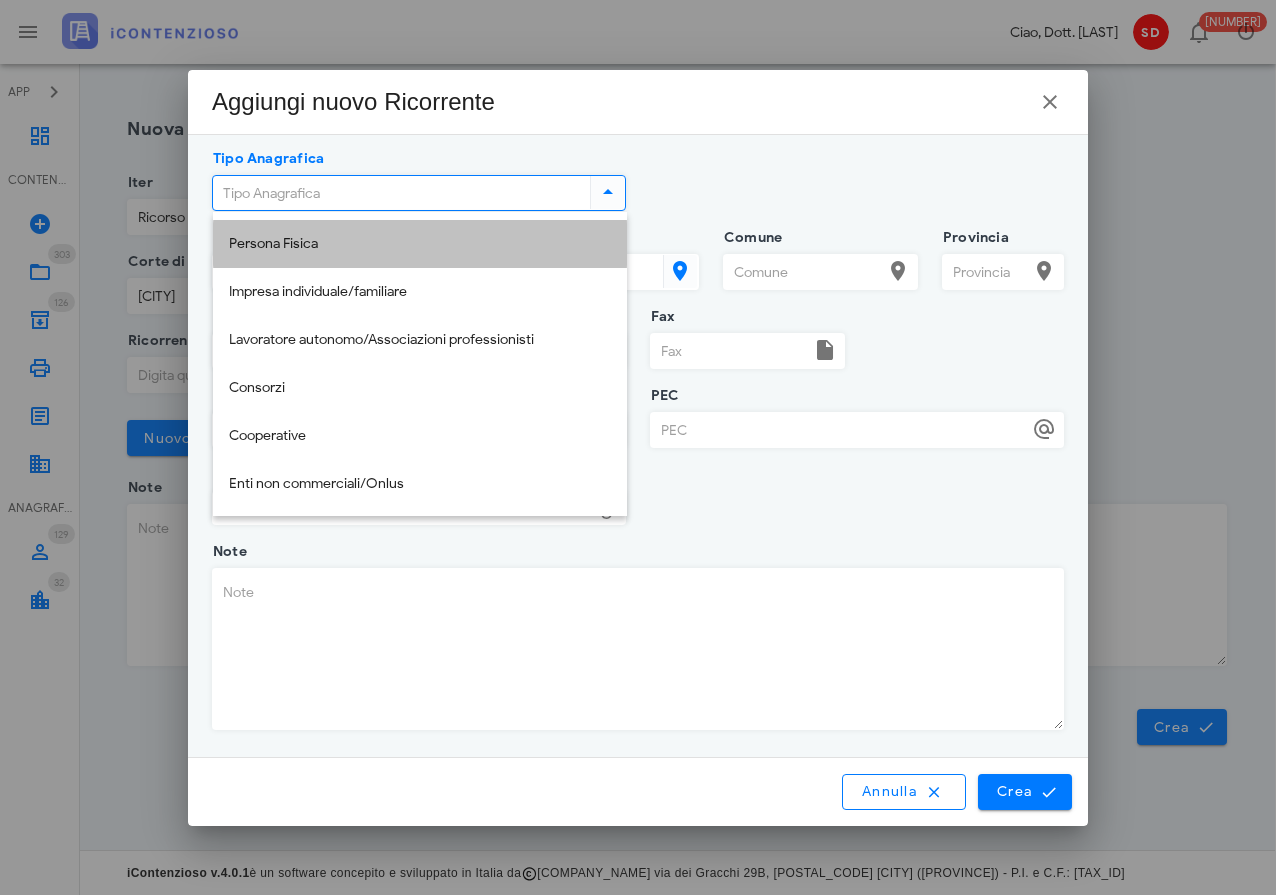 click on "Persona Fisica" at bounding box center (420, 244) 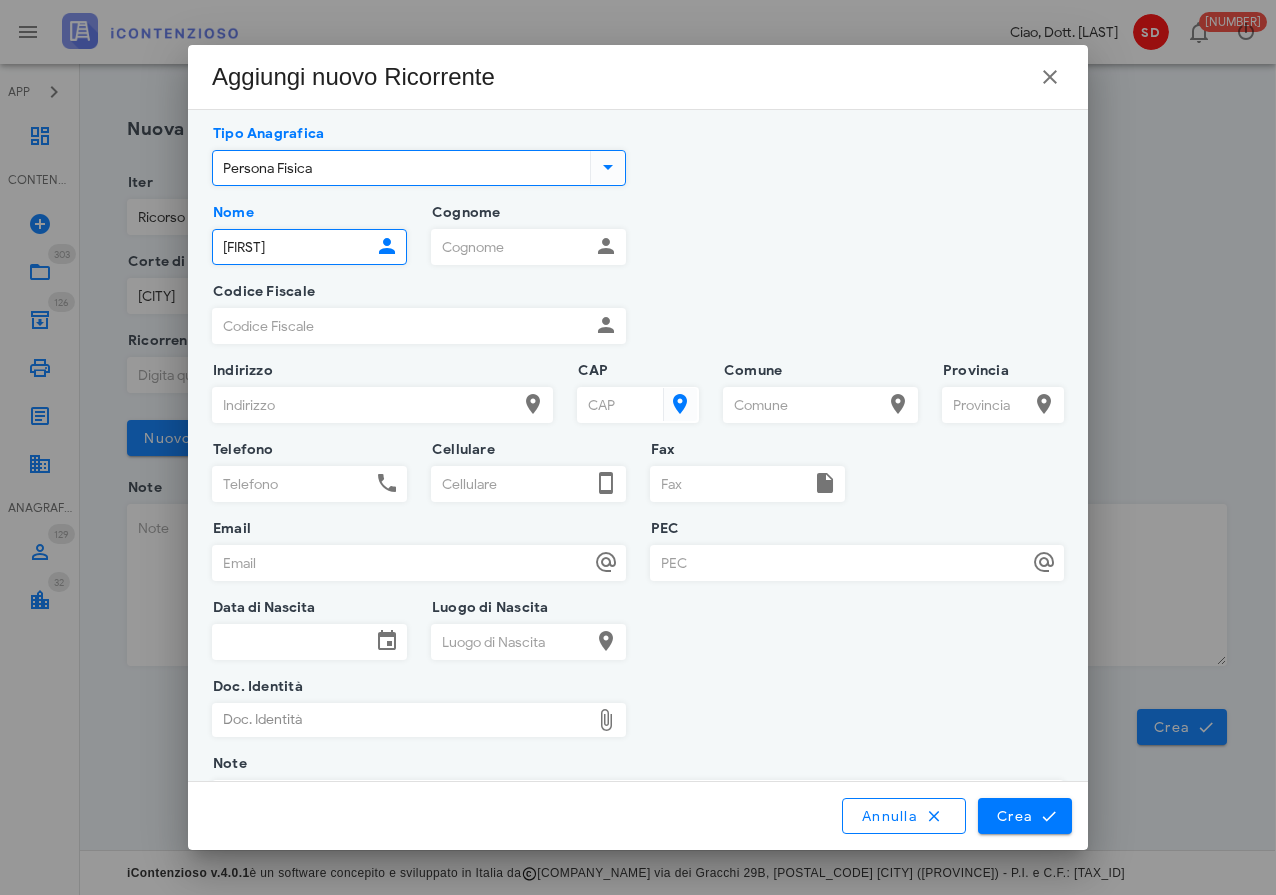 type on "[FIRST]" 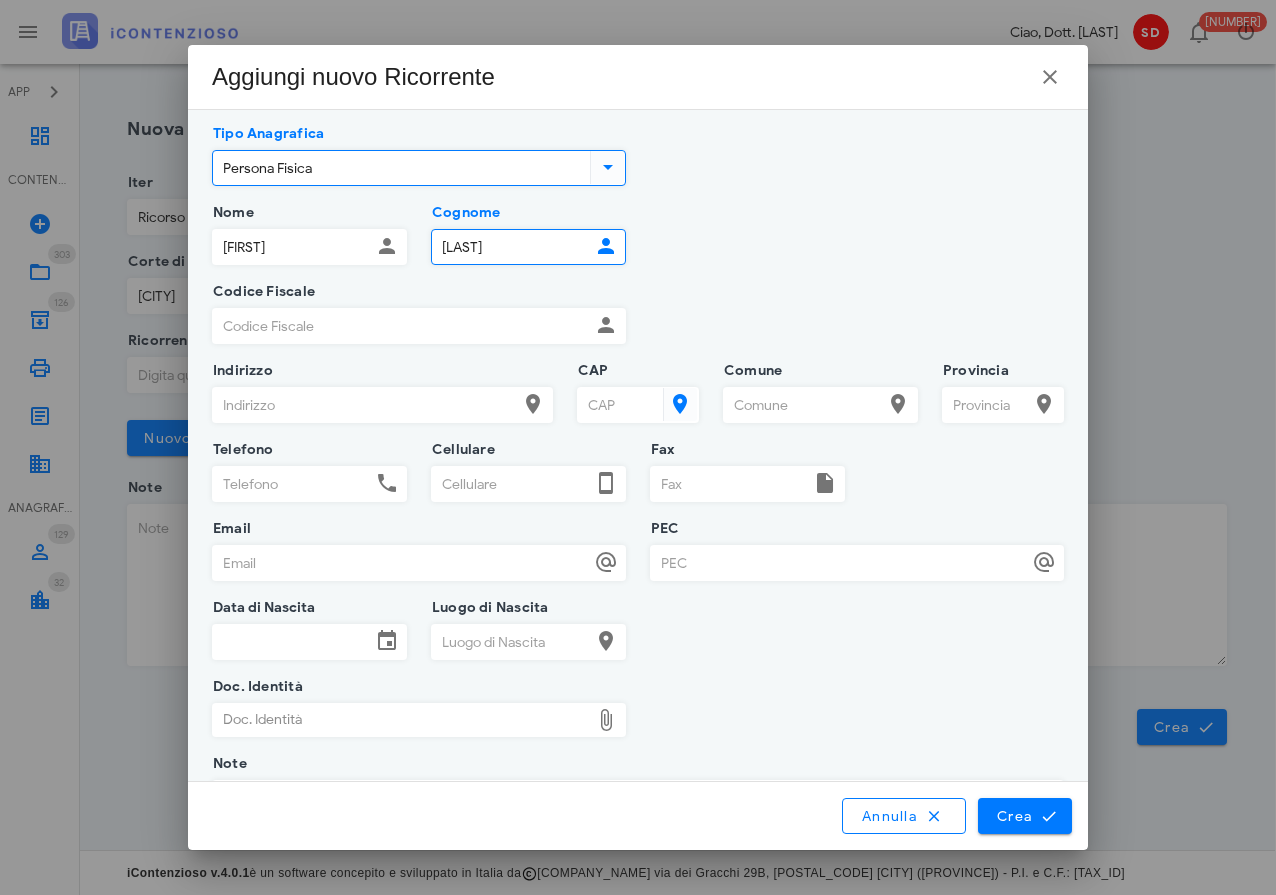 type on "[LAST]" 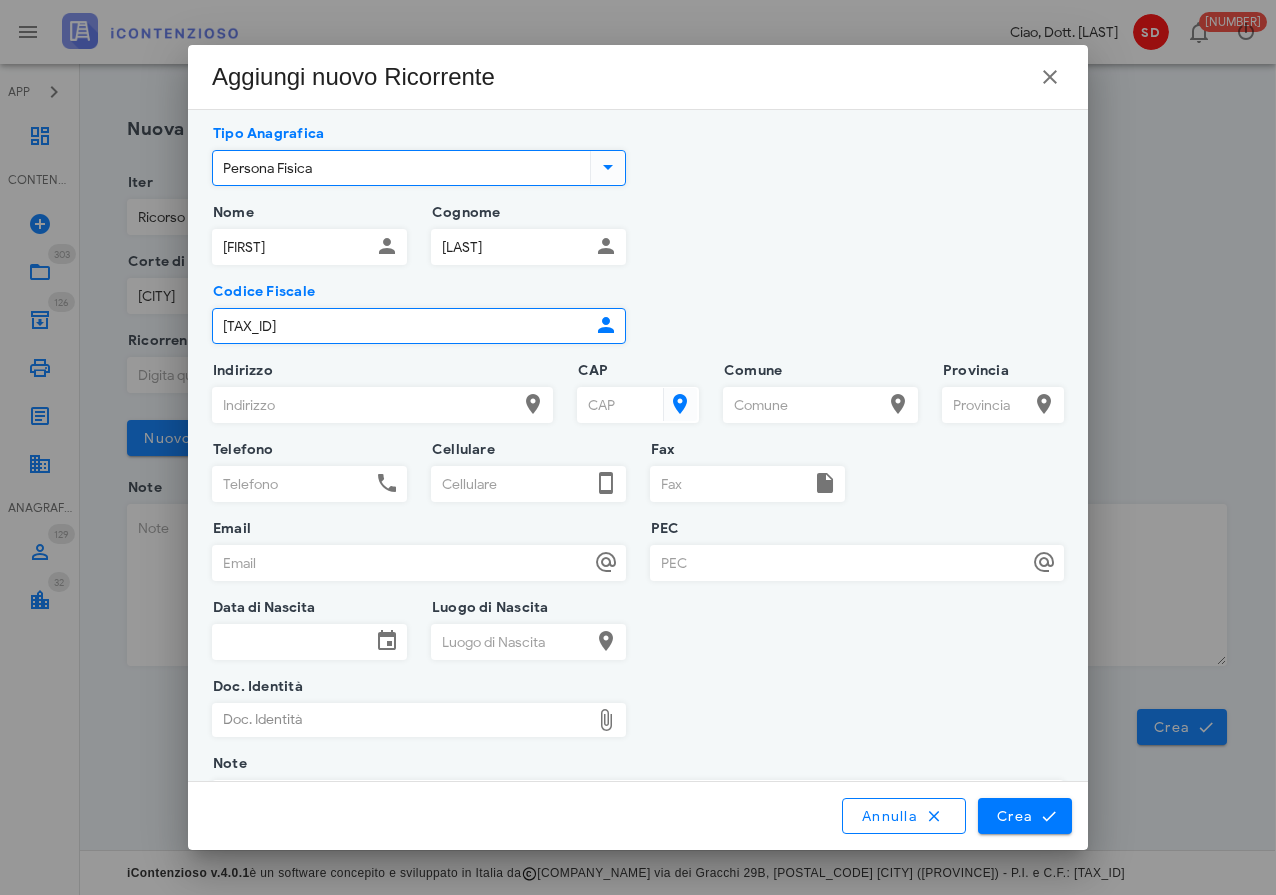 type on "[TAX_ID]" 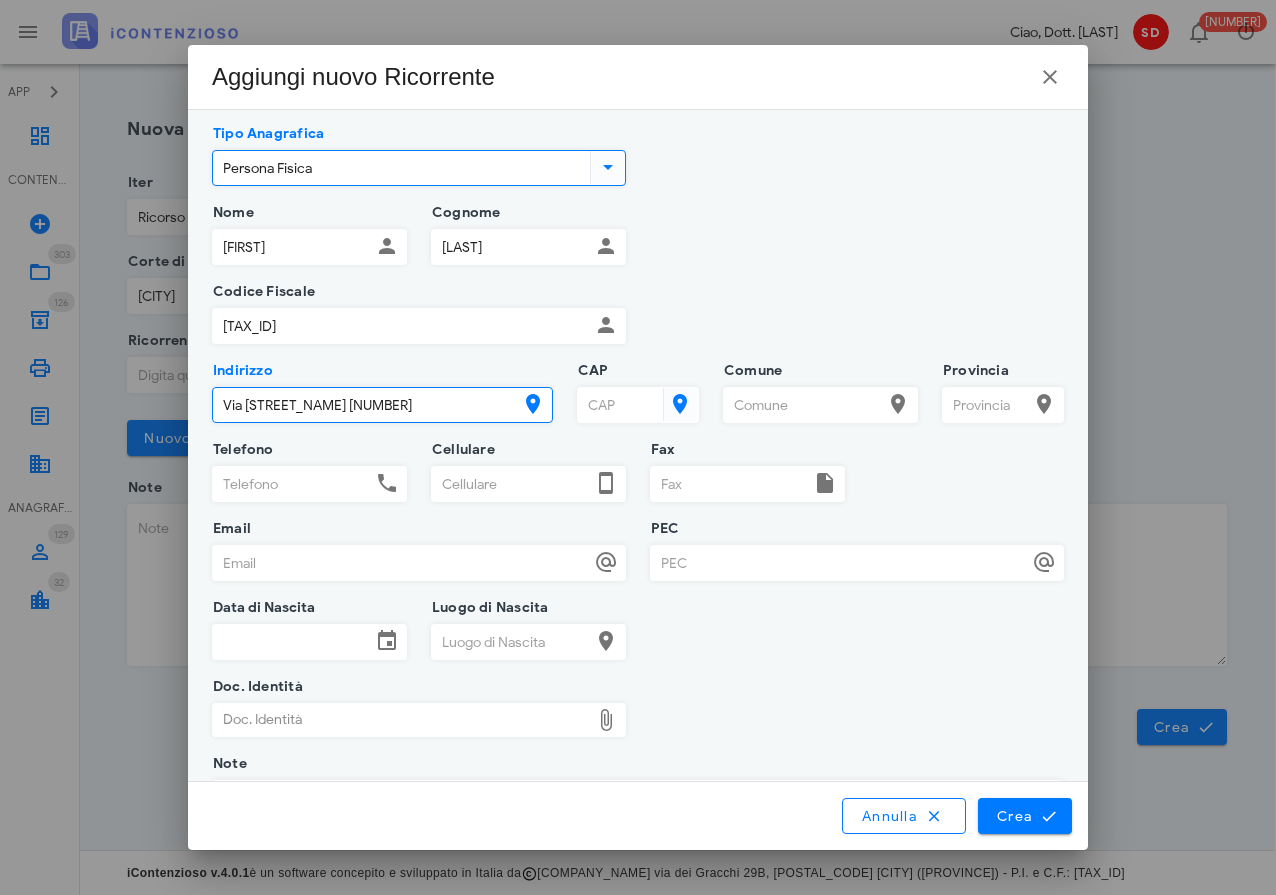 type on "Via [STREET_NAME] [NUMBER]" 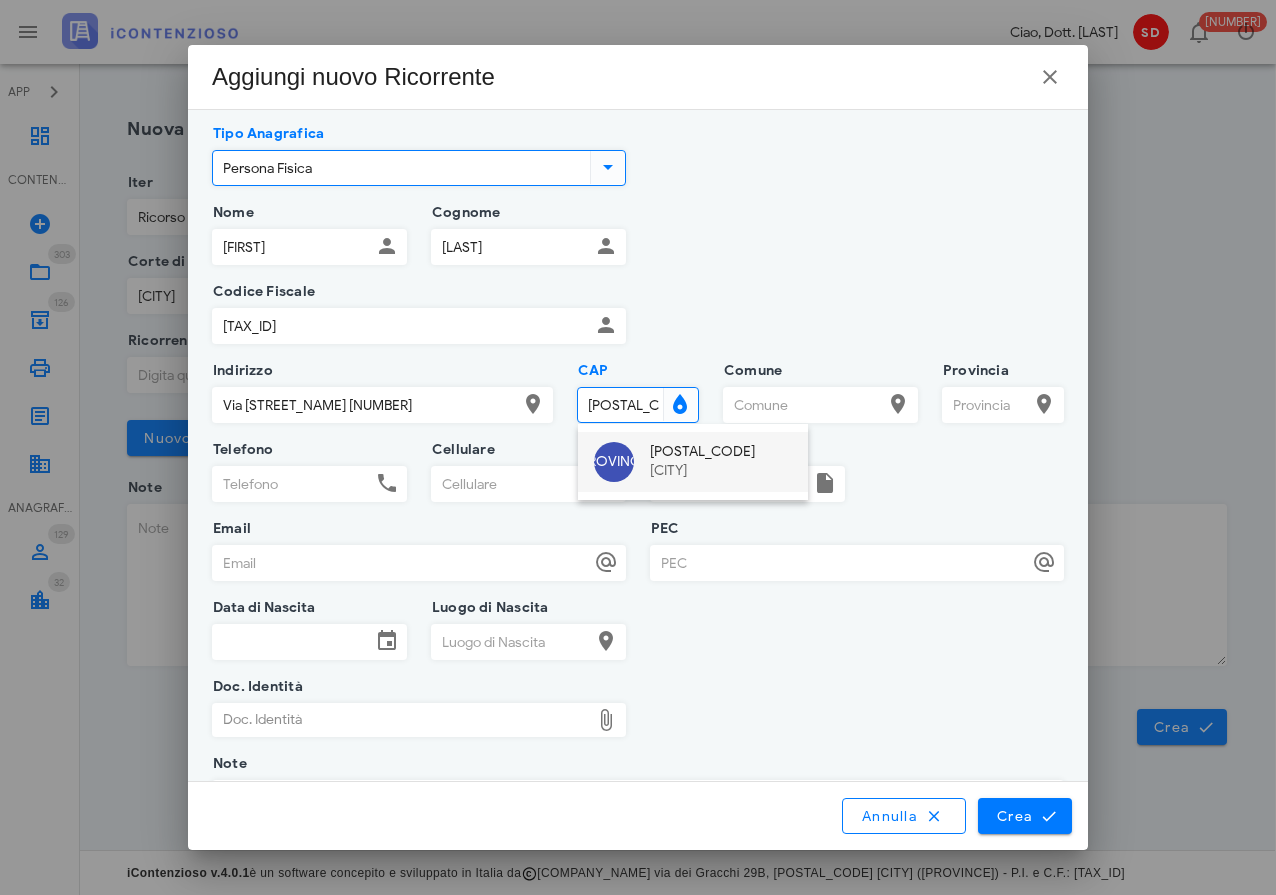 click on "[POSTAL_CODE]" at bounding box center (721, 452) 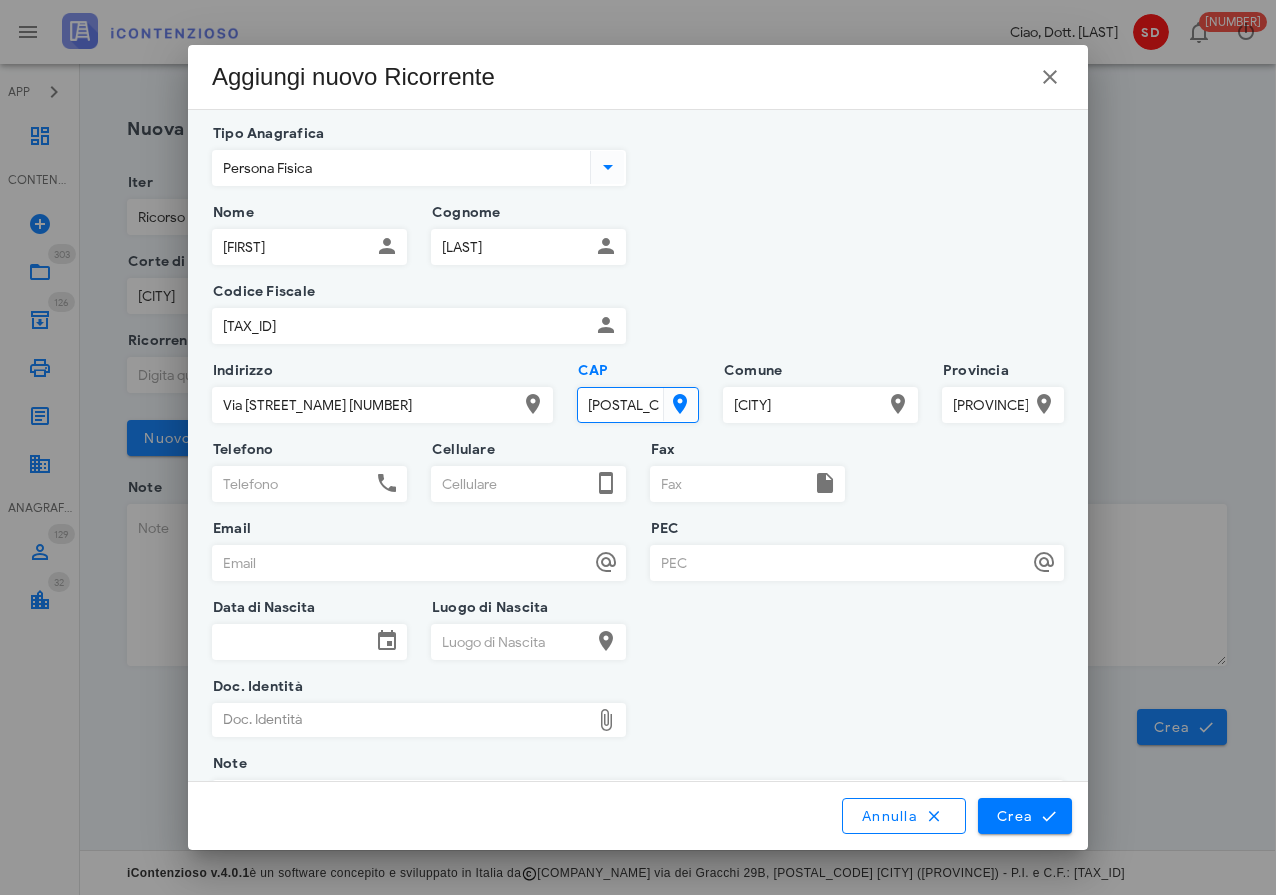 scroll, scrollTop: 6, scrollLeft: 0, axis: vertical 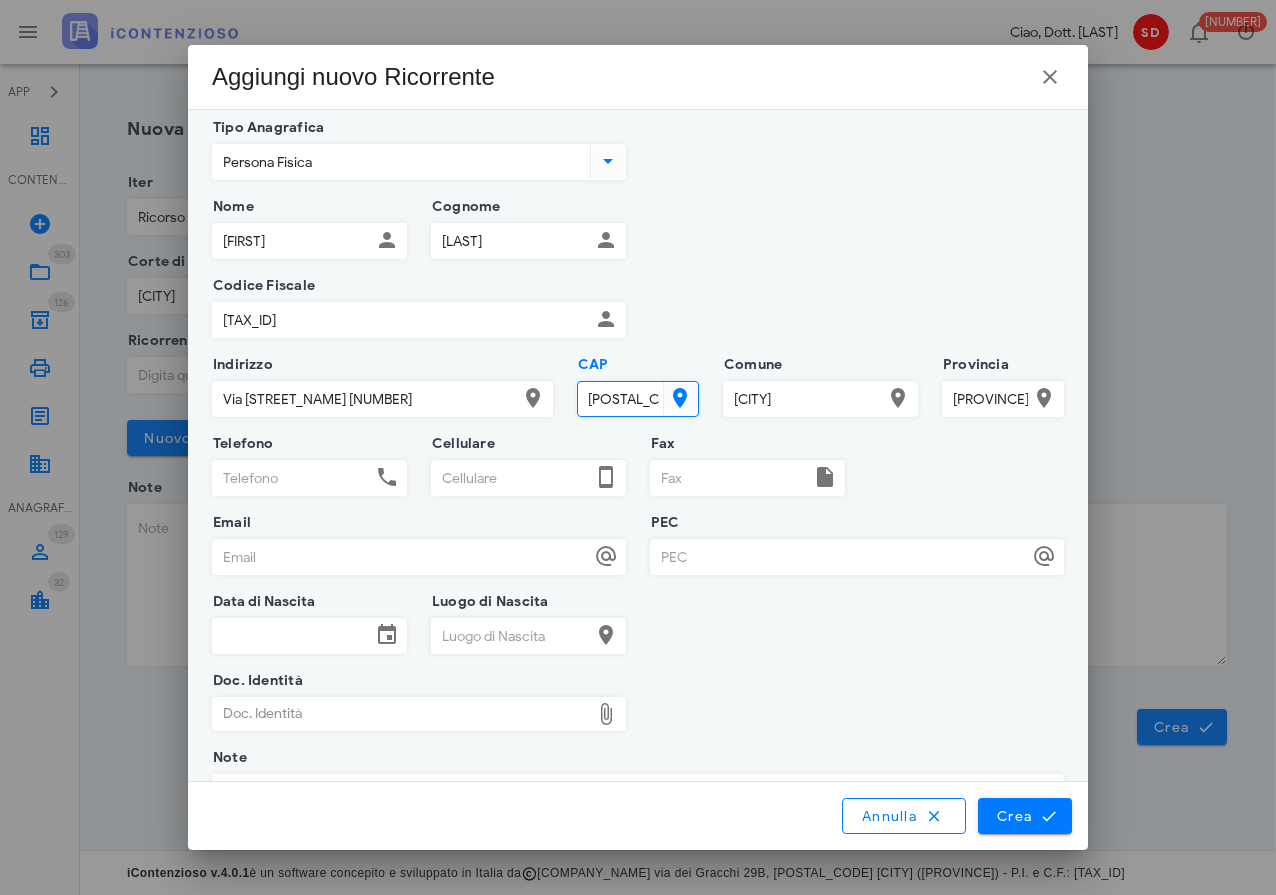 type on "[POSTAL_CODE]" 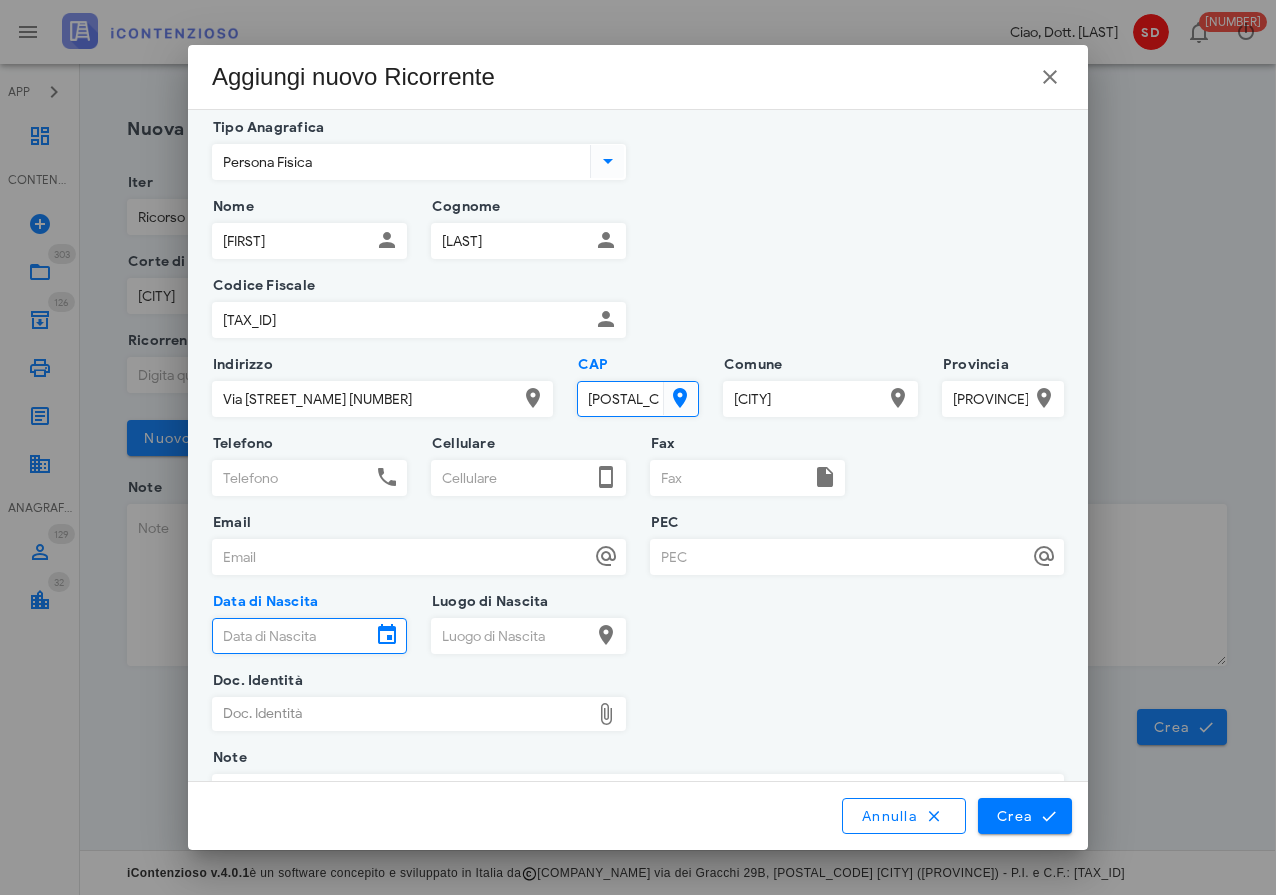click on "Data di Nascita" at bounding box center (292, 636) 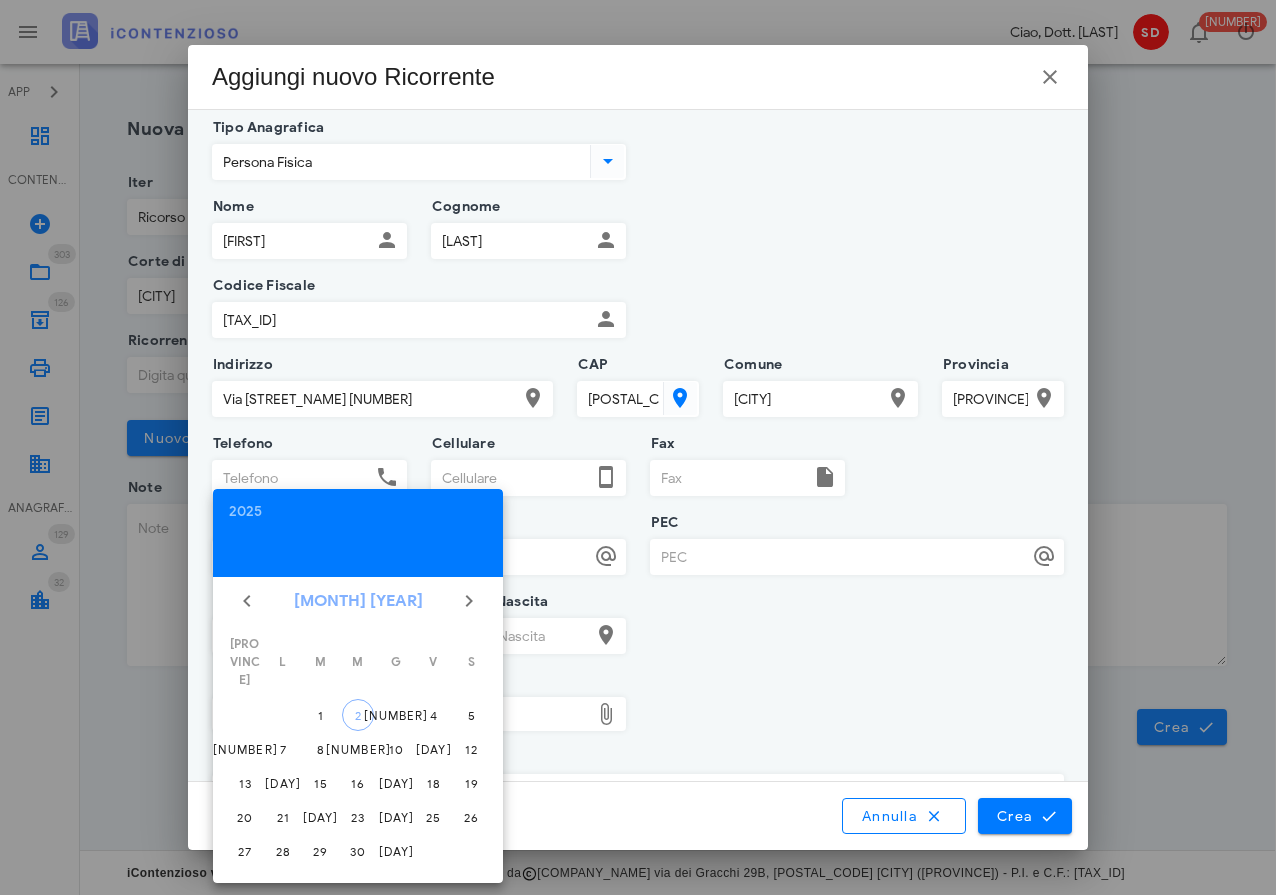 click on "[MONTH] [YEAR]" at bounding box center [358, 601] 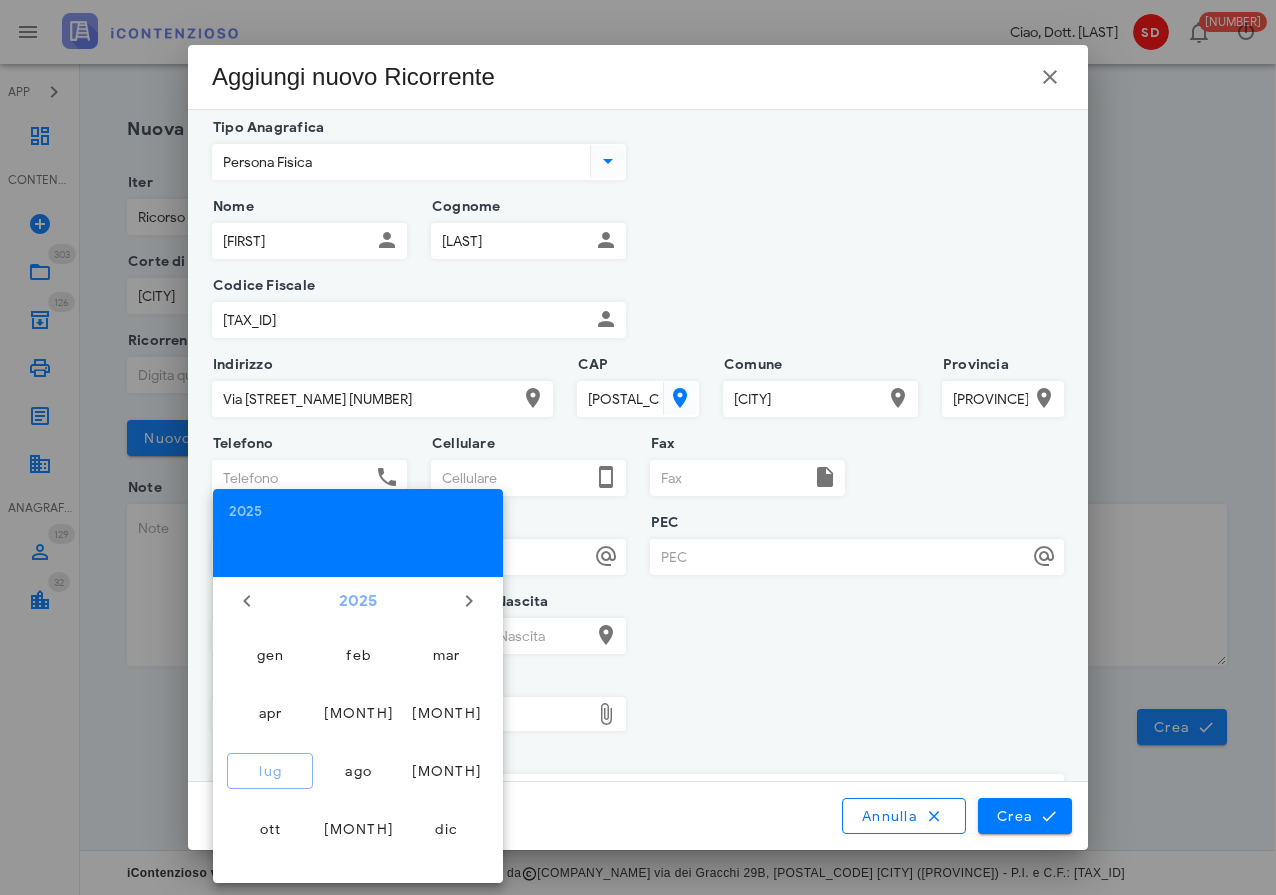 click on "2025" at bounding box center (358, 601) 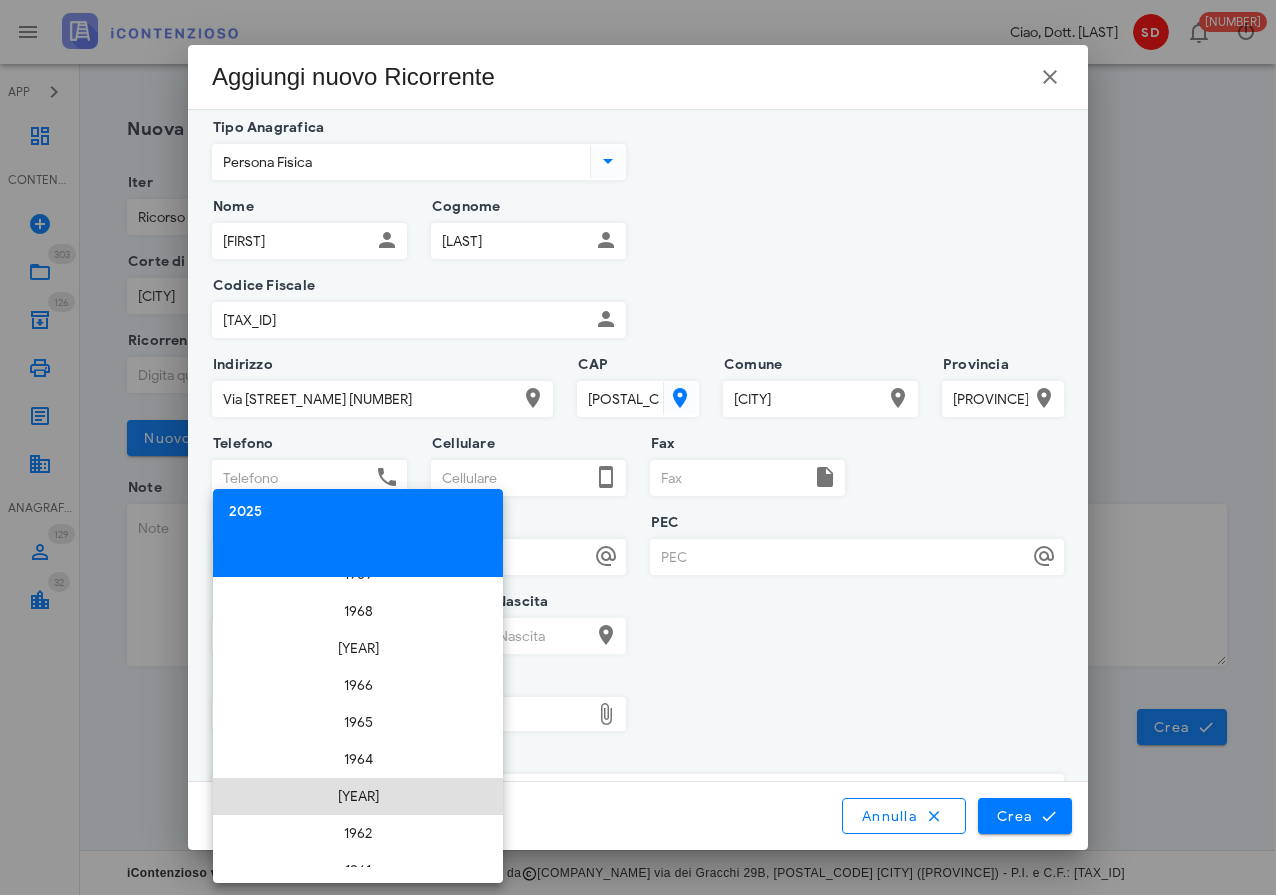 scroll, scrollTop: 5813, scrollLeft: 0, axis: vertical 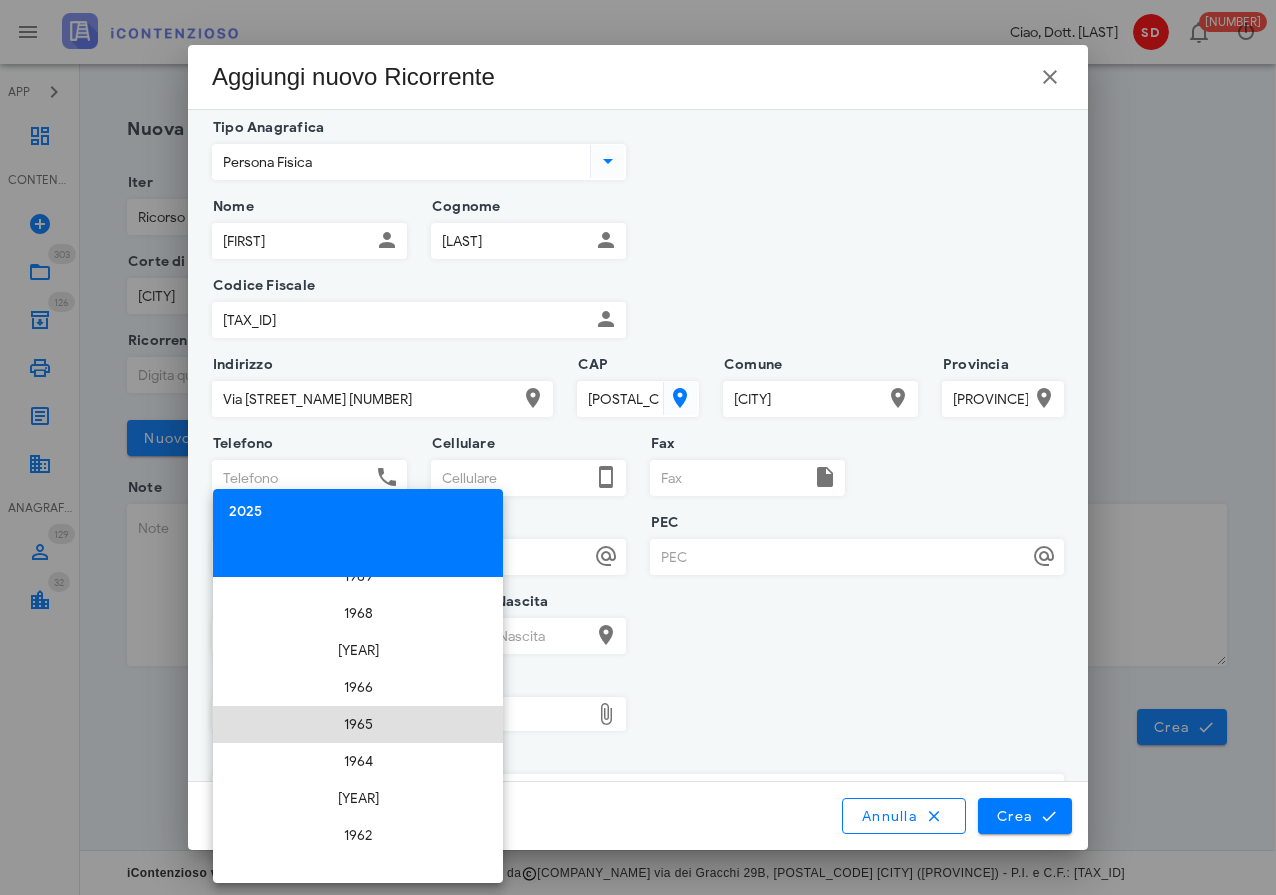 click on "1965" at bounding box center [358, 724] 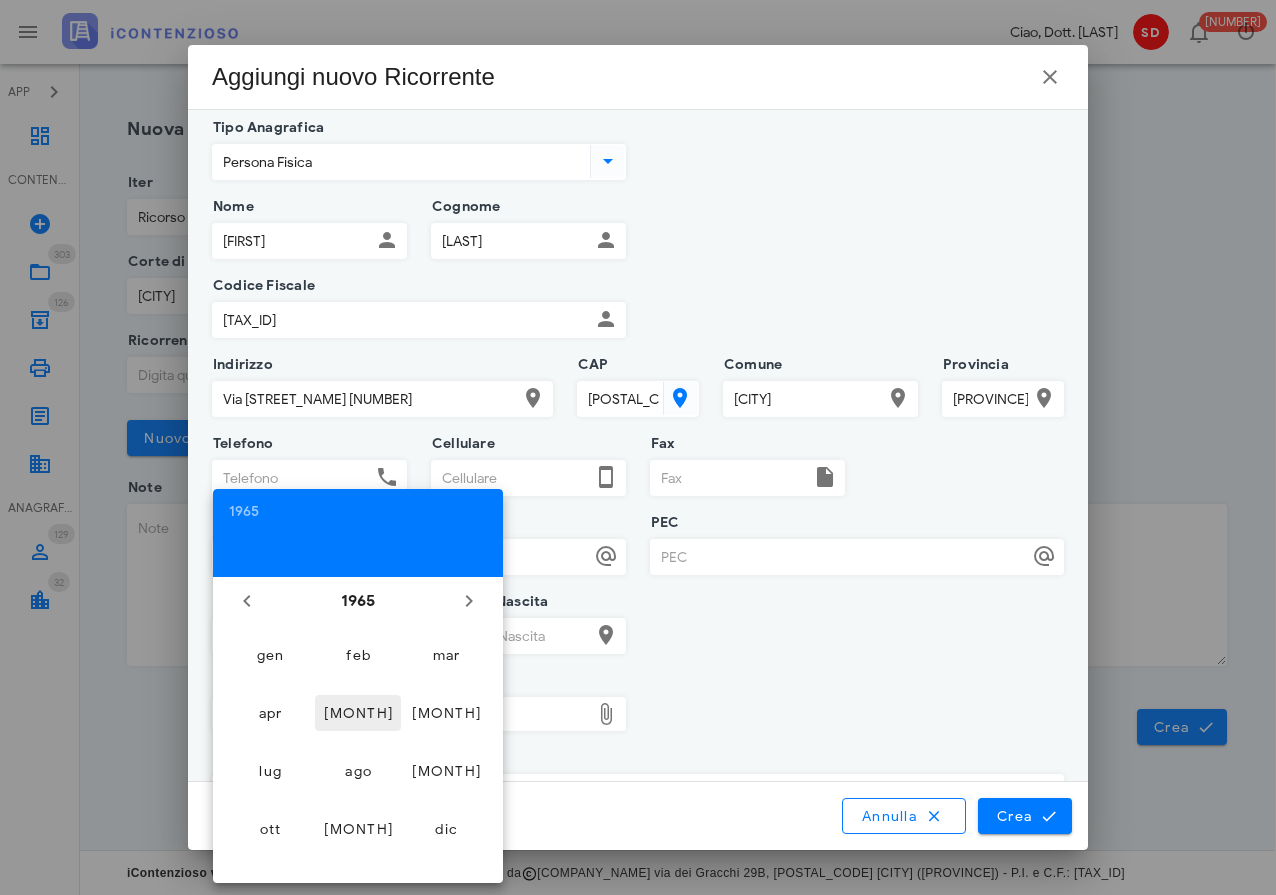 click on "[MONTH]" at bounding box center [270, 655] 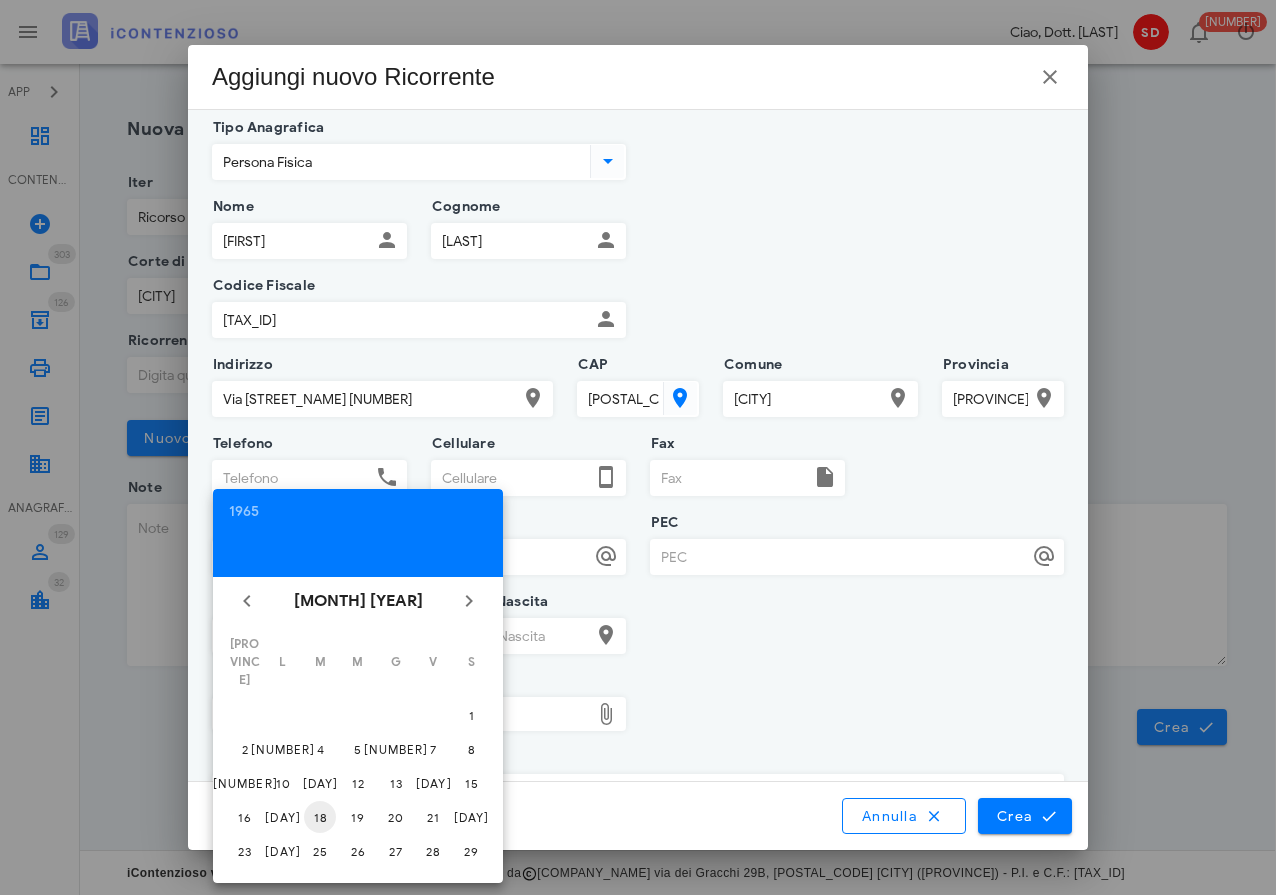 click on "18" at bounding box center [471, 715] 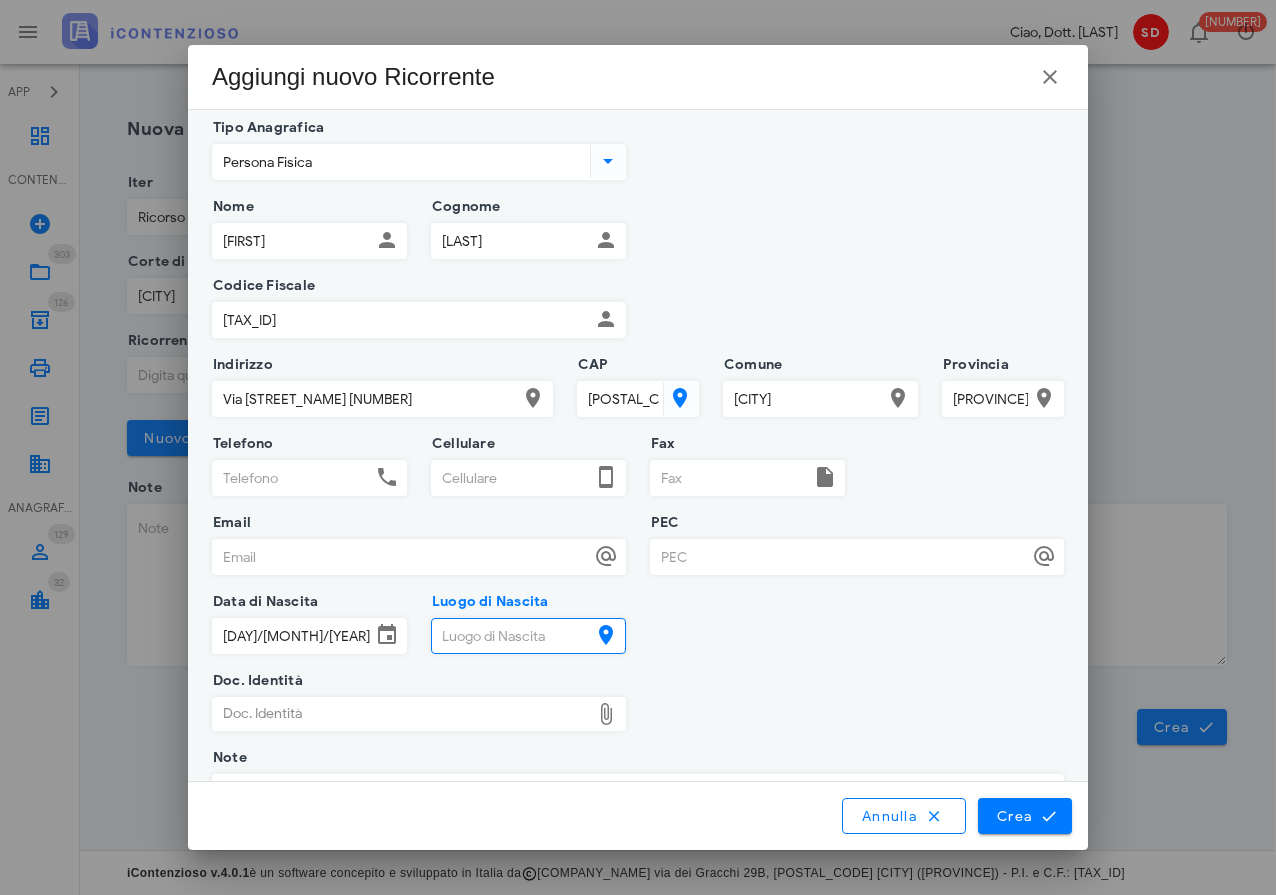 click on "Luogo di Nascita" at bounding box center (511, 636) 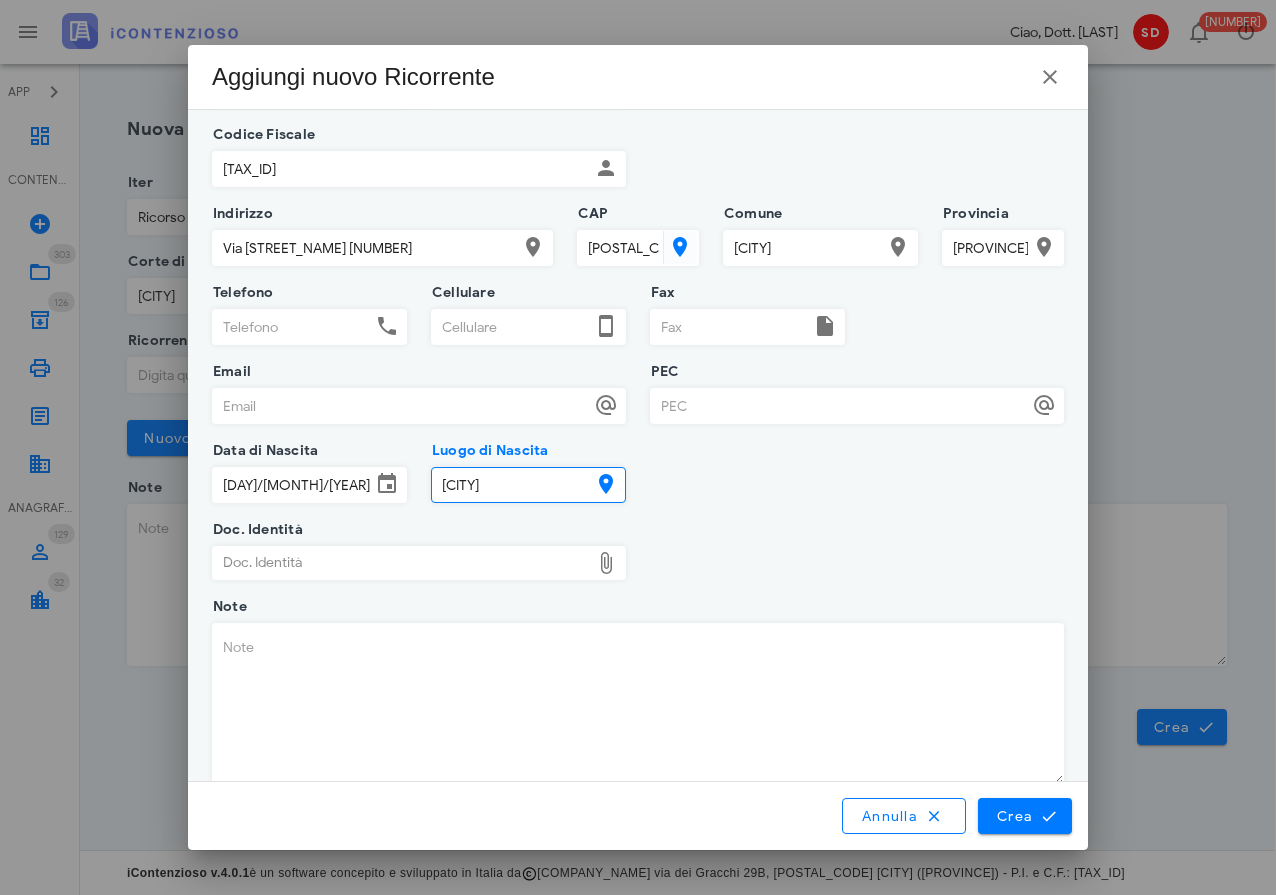 scroll, scrollTop: 158, scrollLeft: 0, axis: vertical 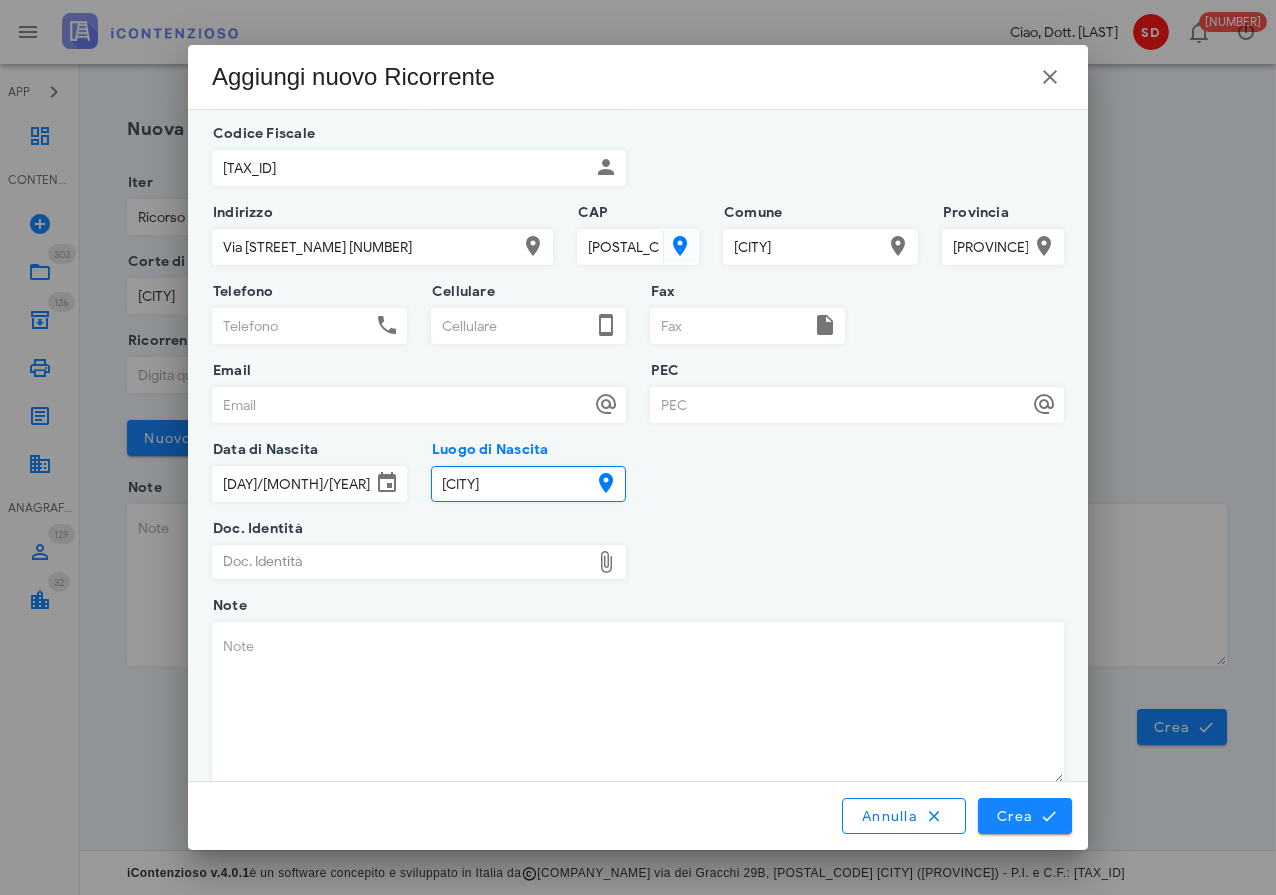 type on "[CITY]" 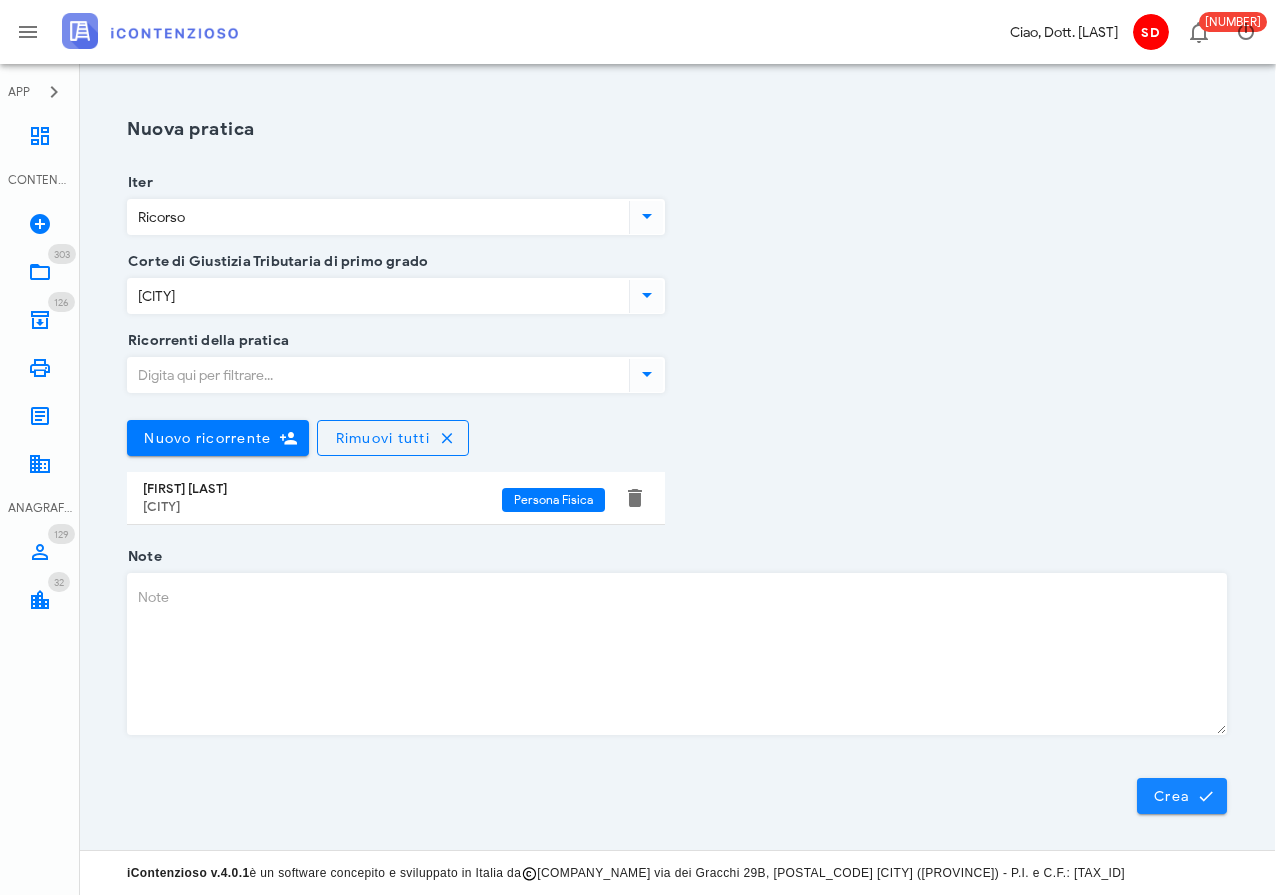 click on "Crea" at bounding box center [1182, 796] 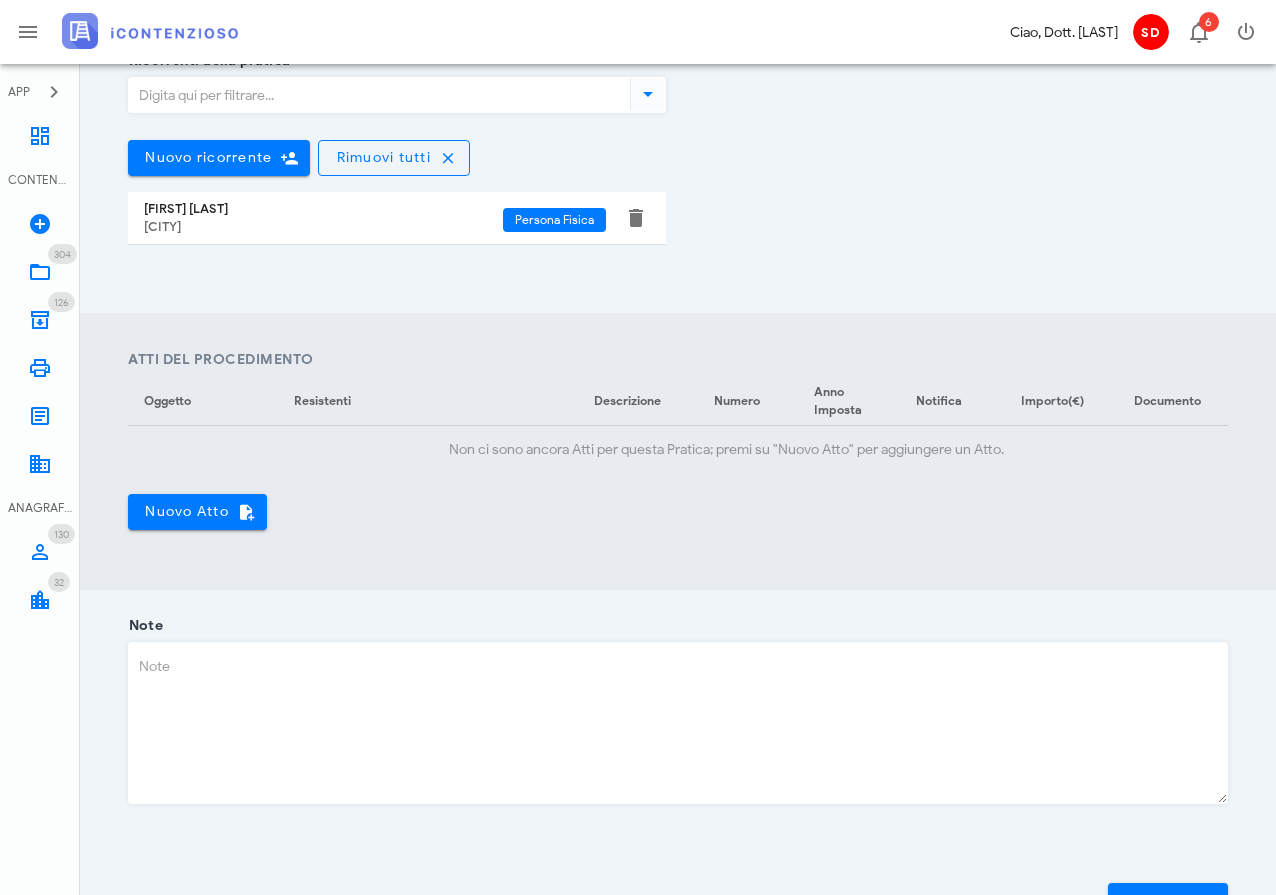 scroll, scrollTop: 508, scrollLeft: 0, axis: vertical 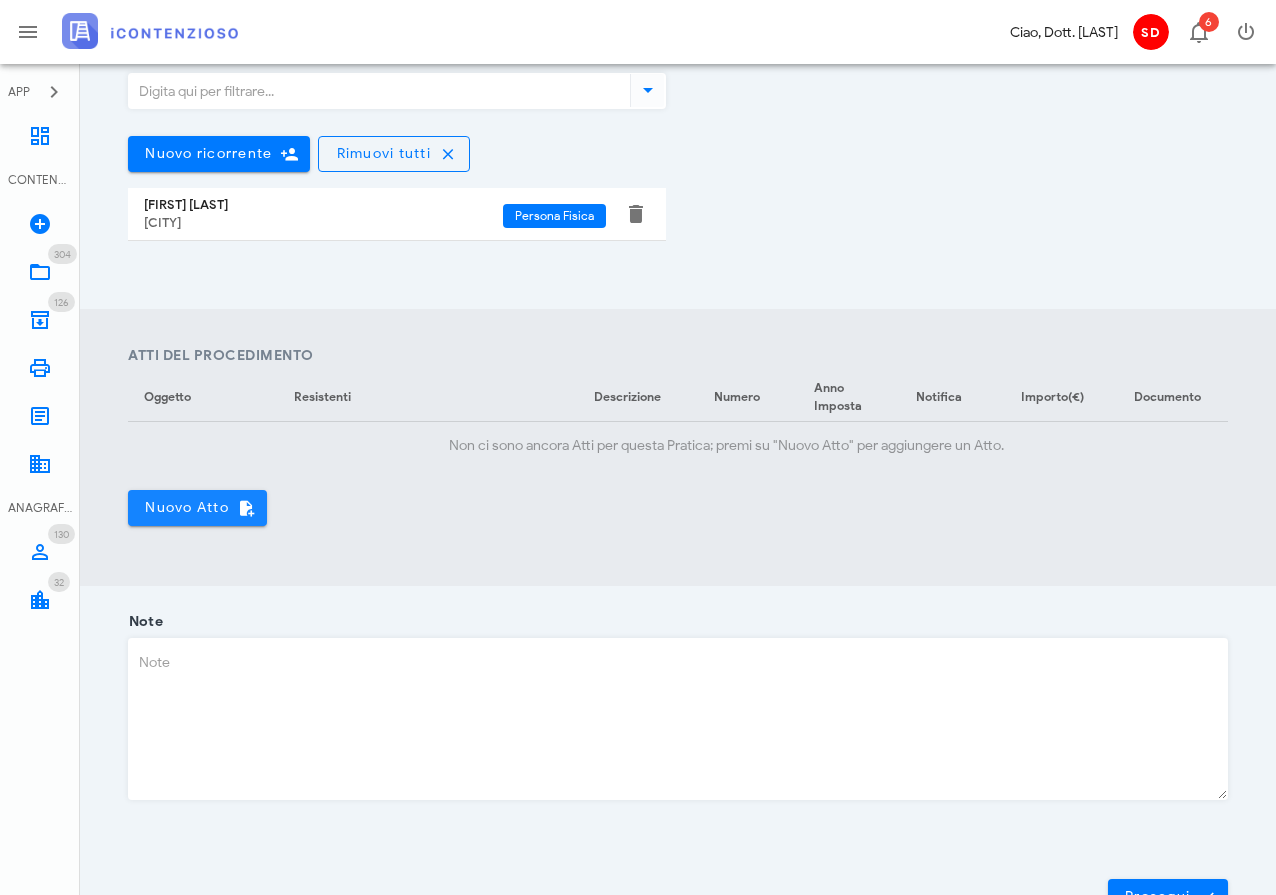 click on "Nuovo Atto" at bounding box center [197, 508] 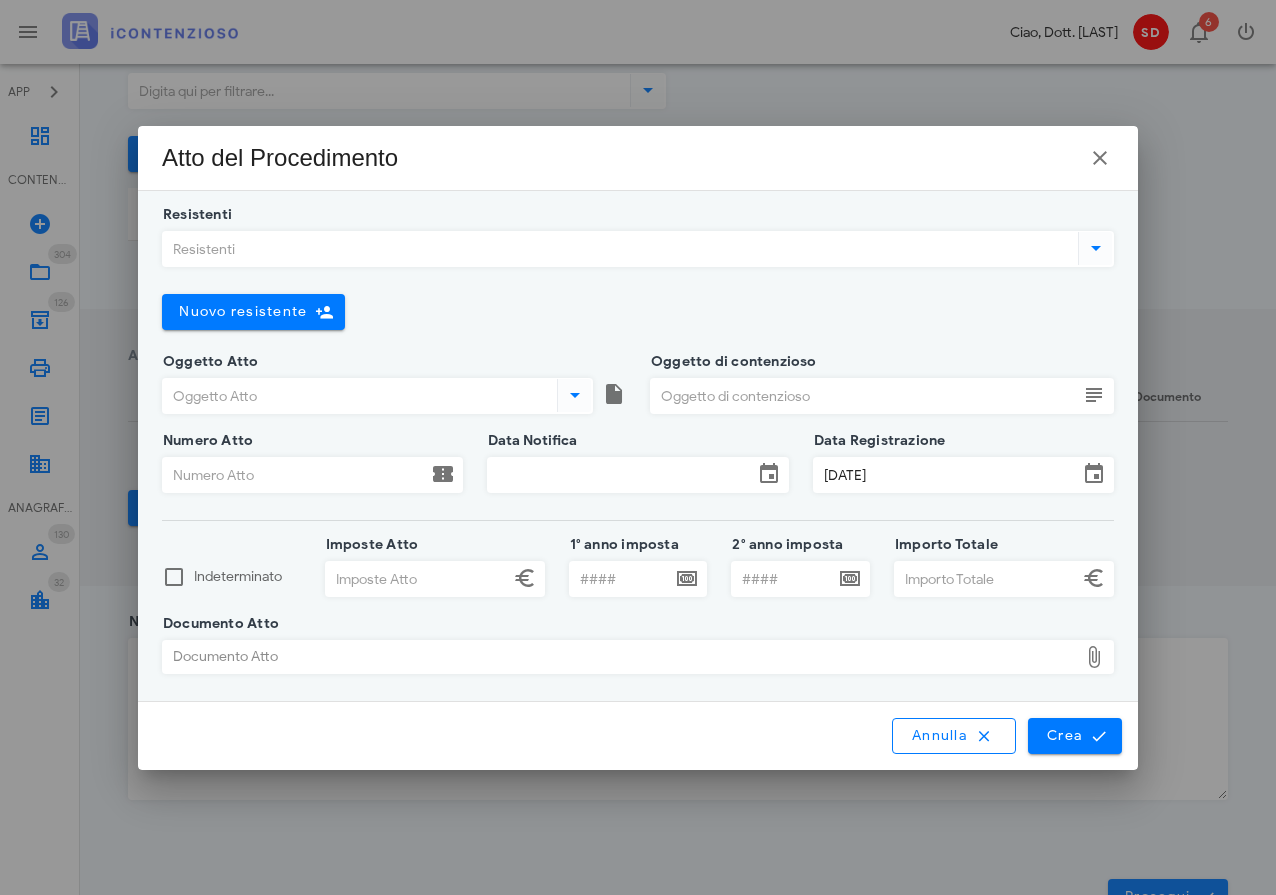 click on "Documento Atto" at bounding box center (620, 657) 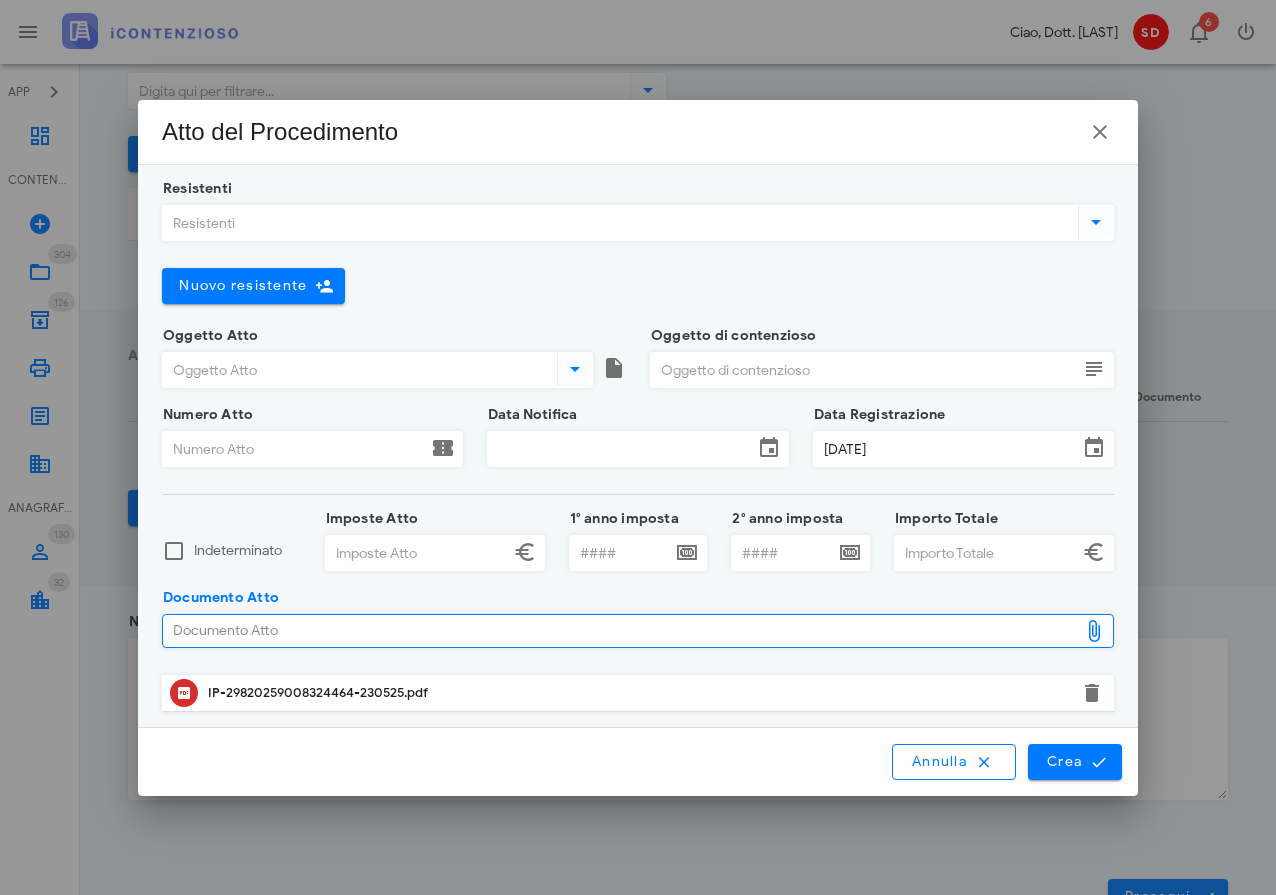 click on "Resistenti" at bounding box center (618, 223) 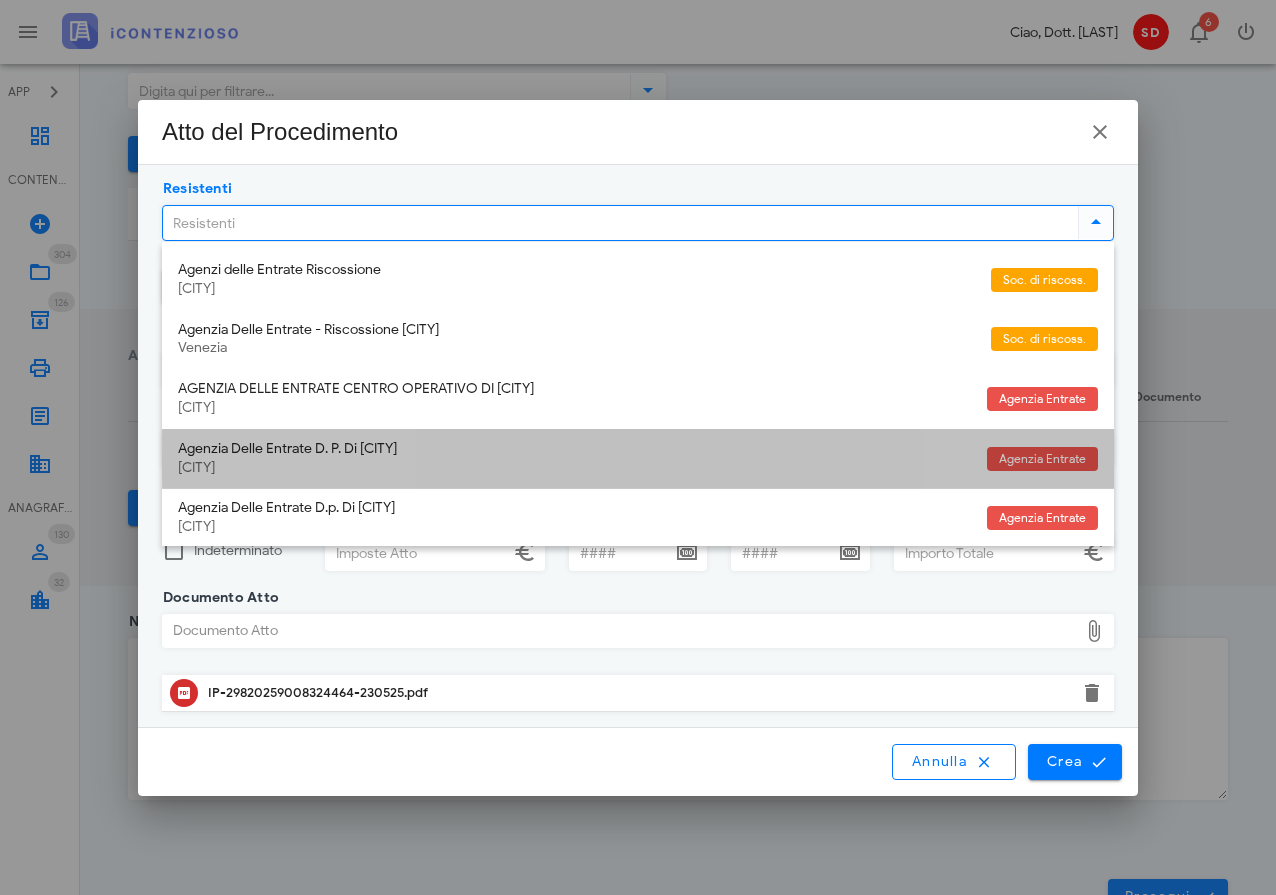 click on "Agenzia Delle Entrate D. P. Di Siracusa" at bounding box center [574, 449] 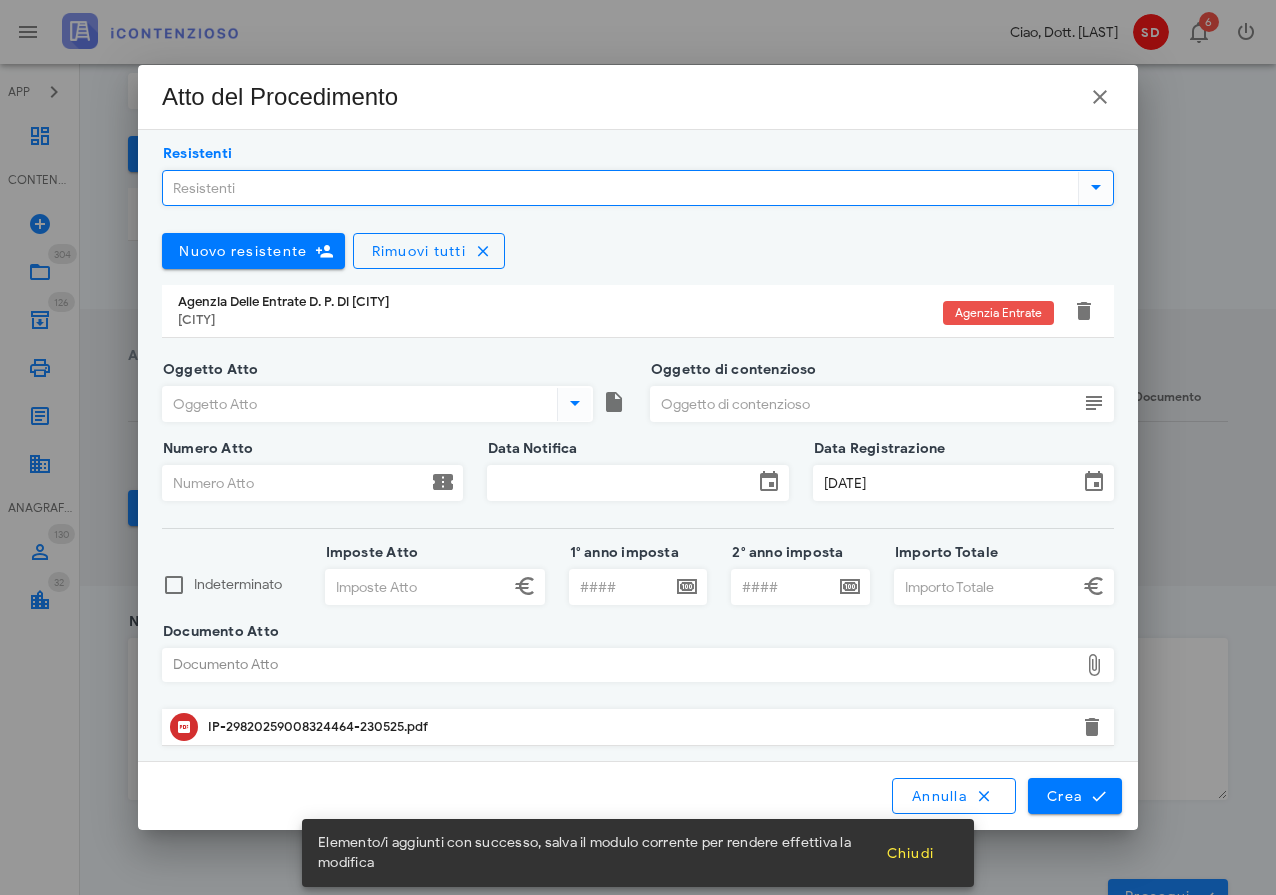 click on "Resistenti" at bounding box center [618, 188] 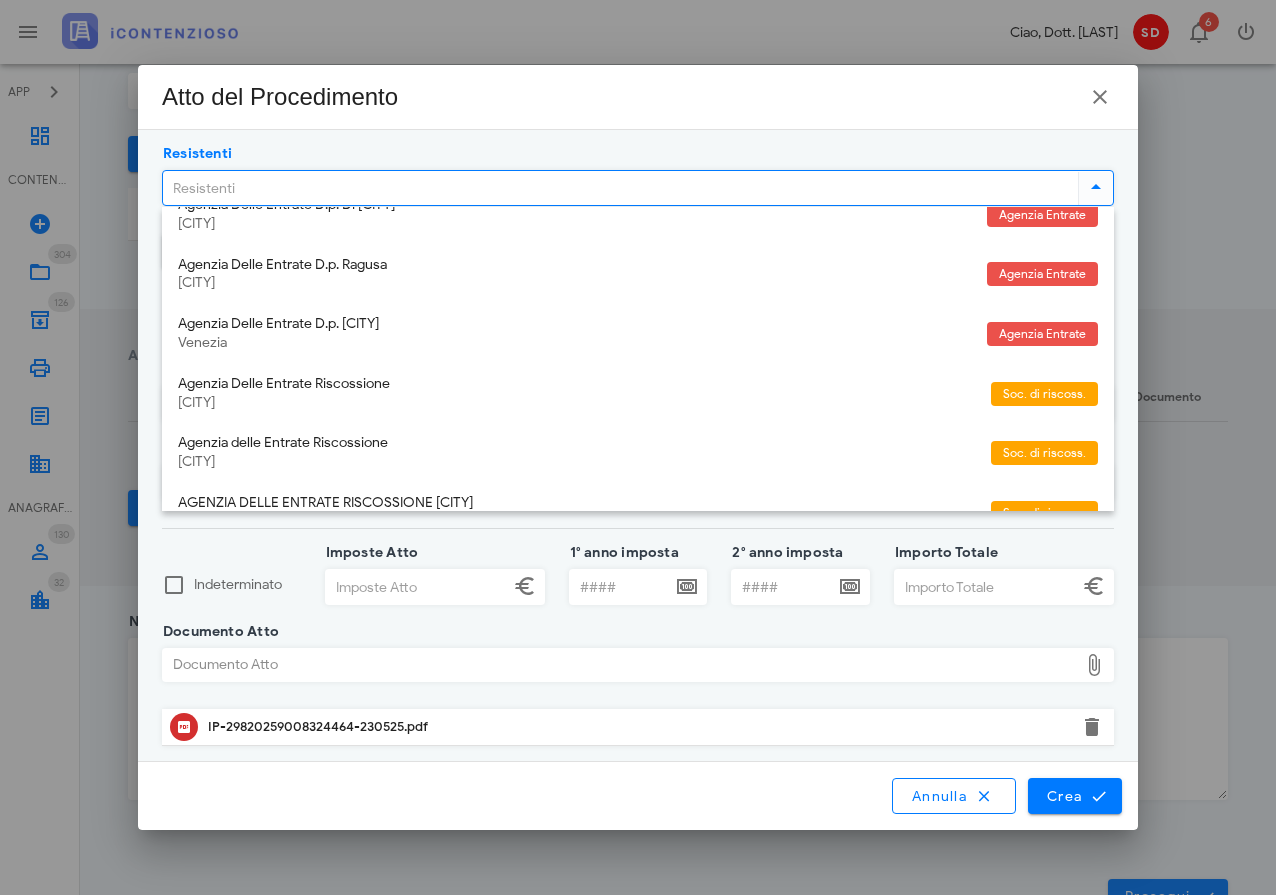 scroll, scrollTop: 337, scrollLeft: 0, axis: vertical 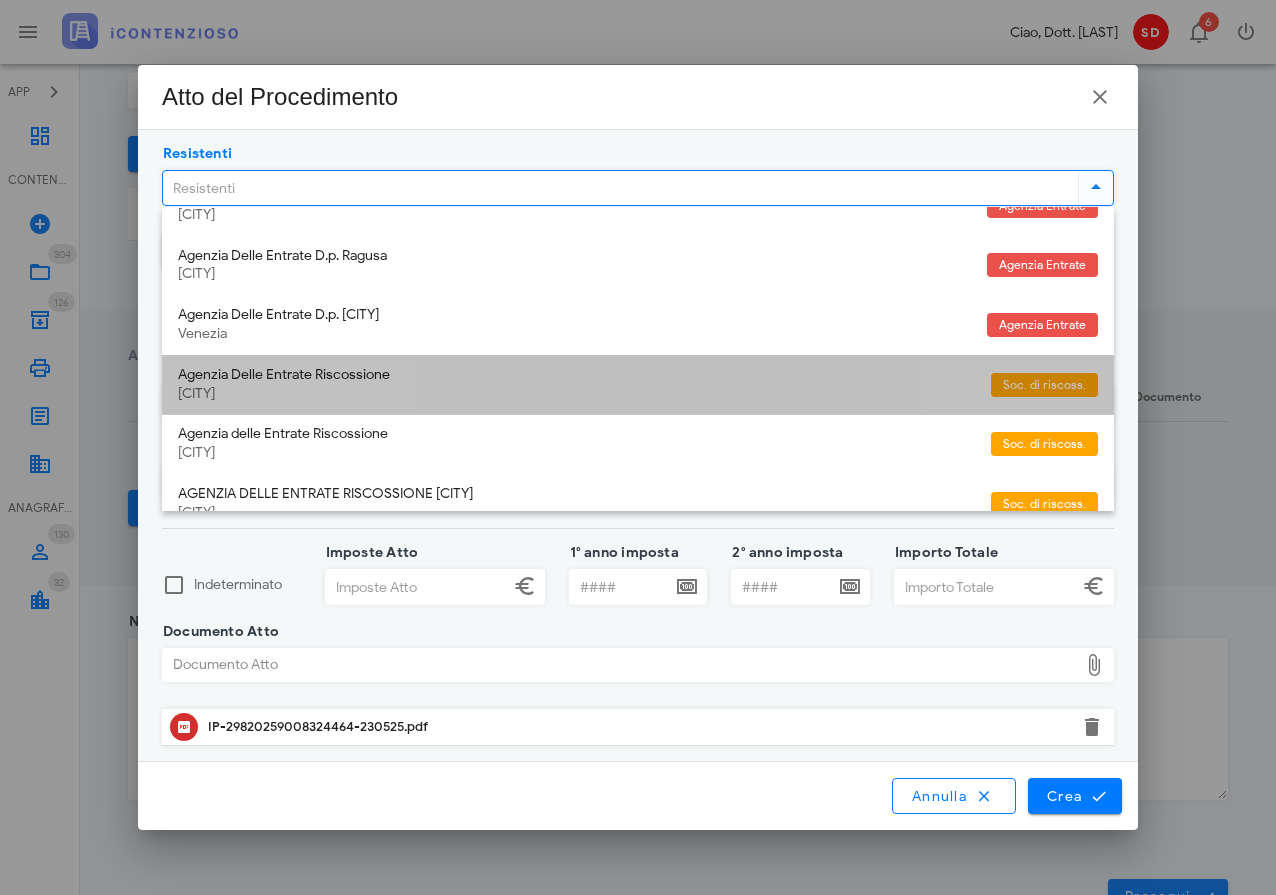 click on "Agenzia Delle Entrate Riscossione" at bounding box center [576, 375] 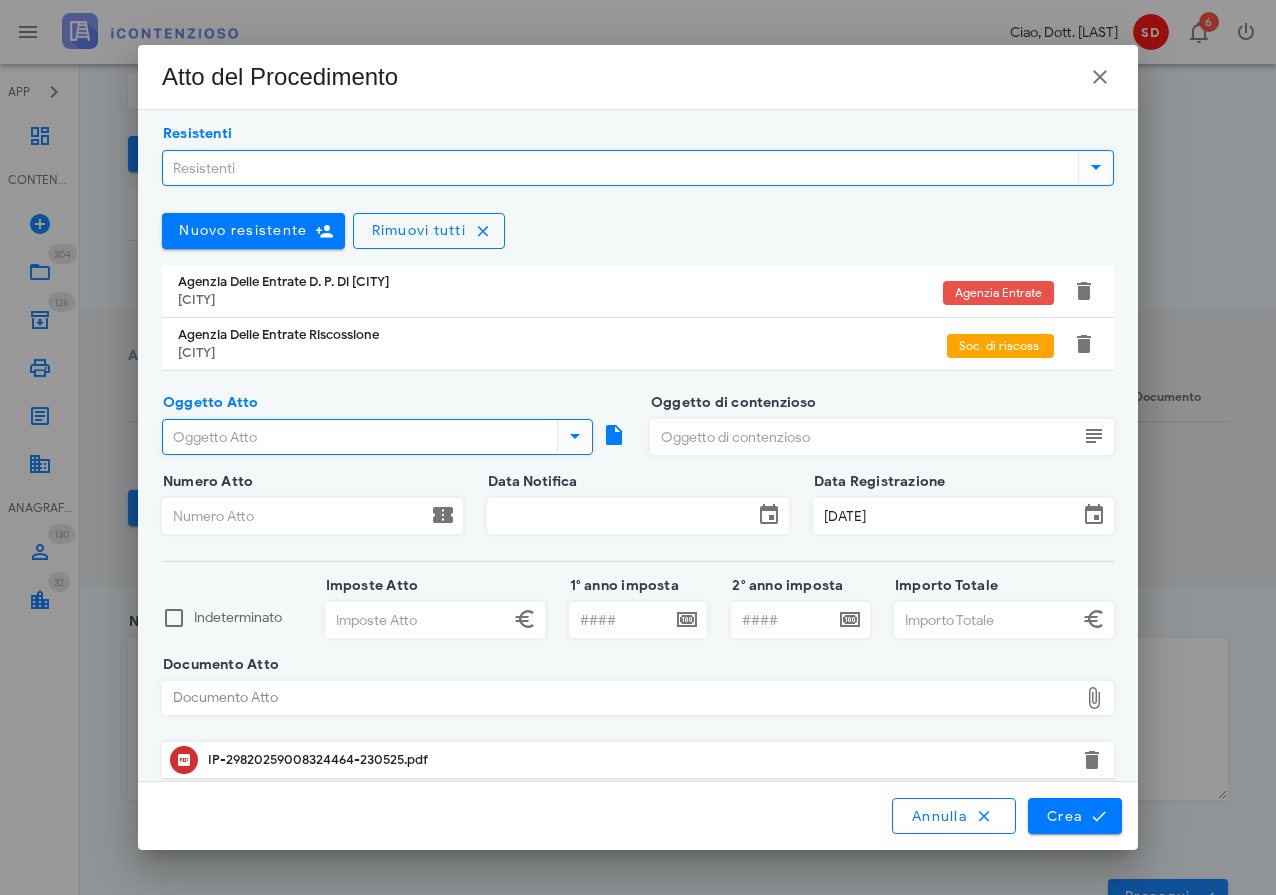 click on "Oggetto Atto" at bounding box center [358, 437] 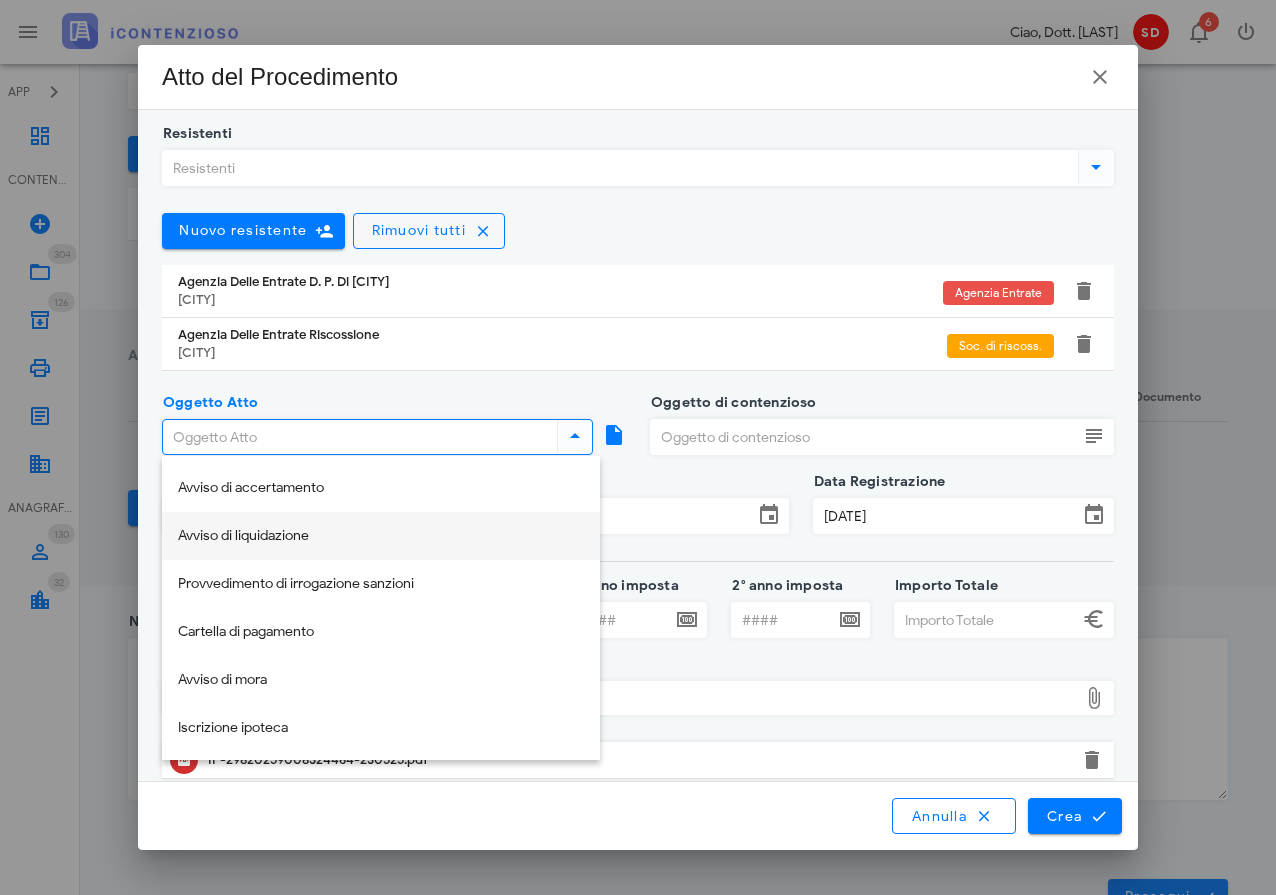 scroll, scrollTop: 0, scrollLeft: 0, axis: both 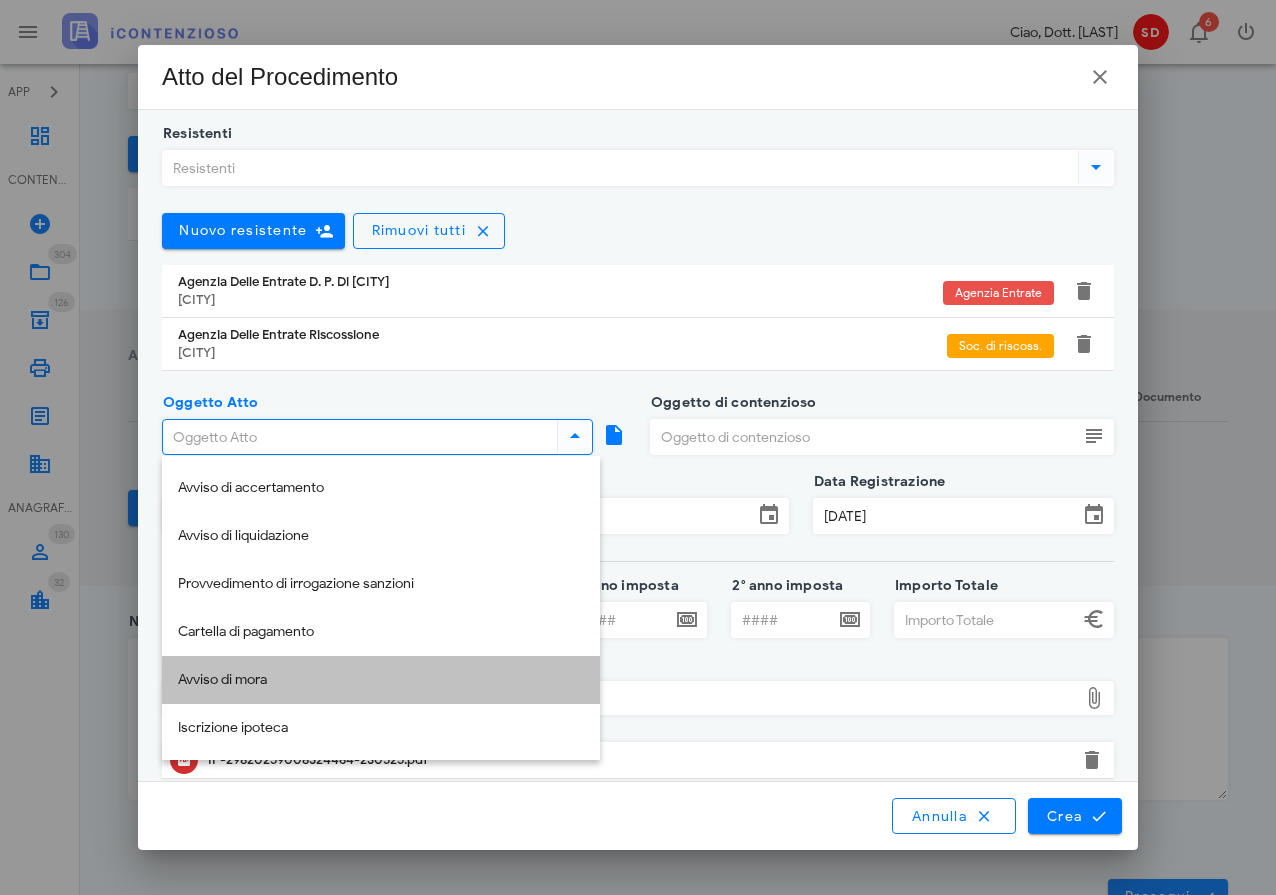 click on "Avviso di mora" at bounding box center [381, 680] 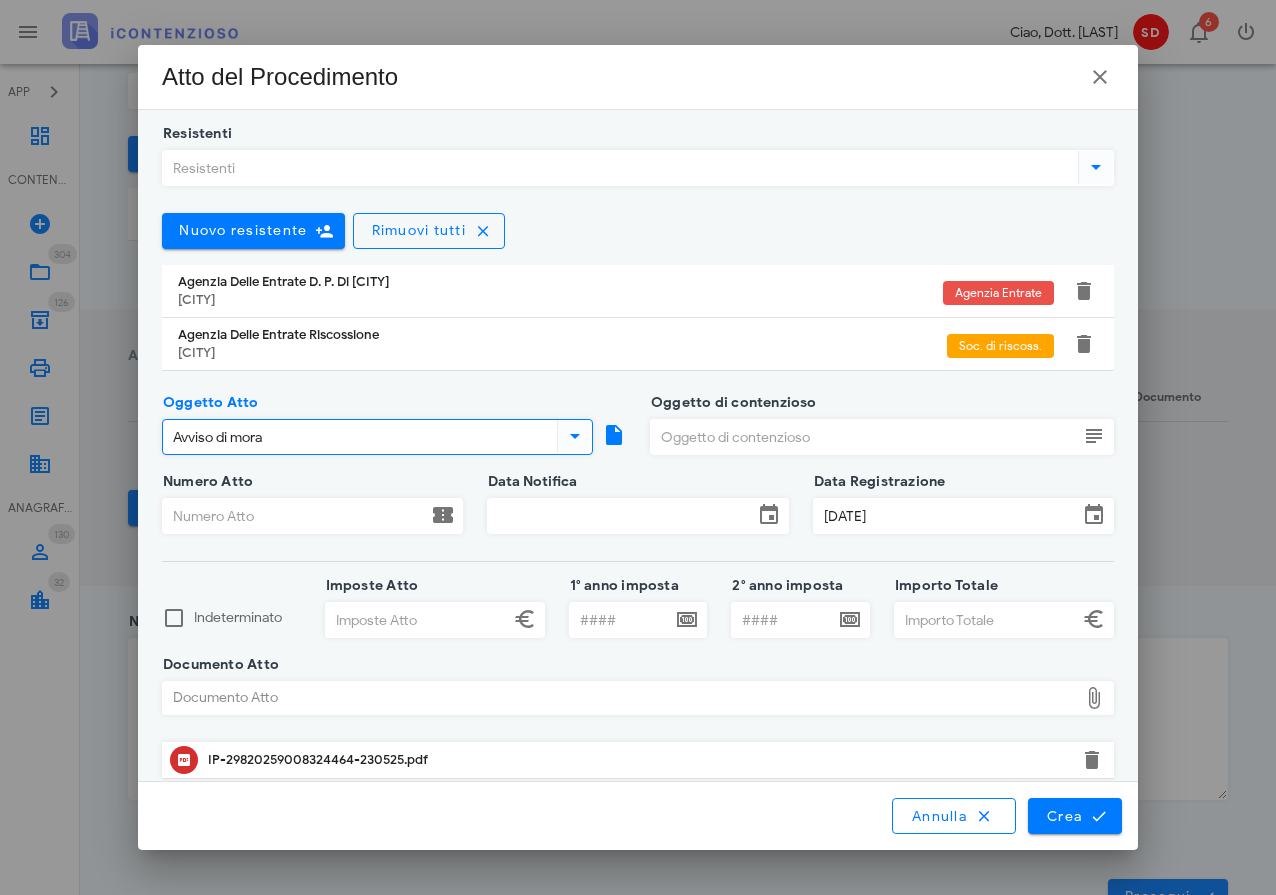 click on "Oggetto di contenzioso" at bounding box center (864, 437) 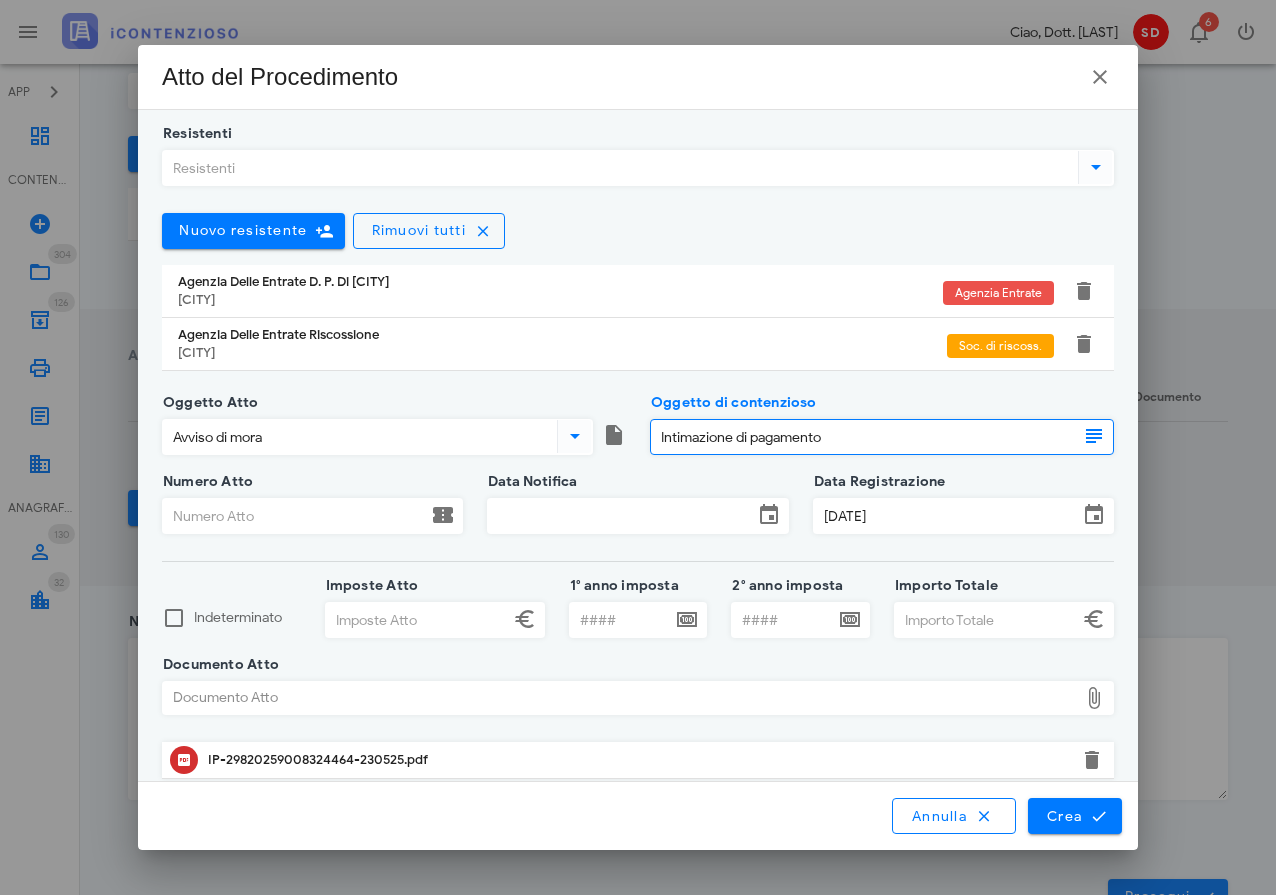 type on "Intimazione di pagamento" 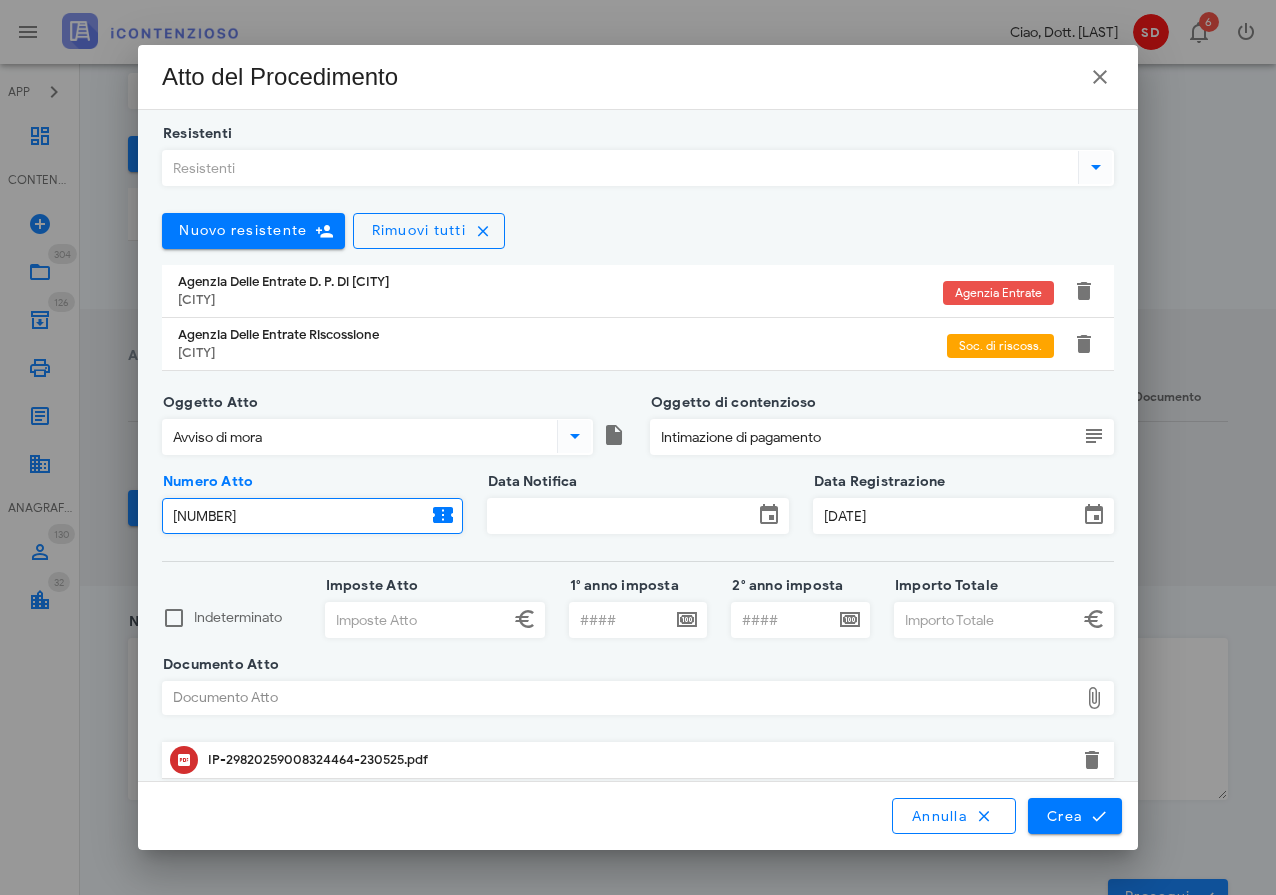 type on "29820259008324464" 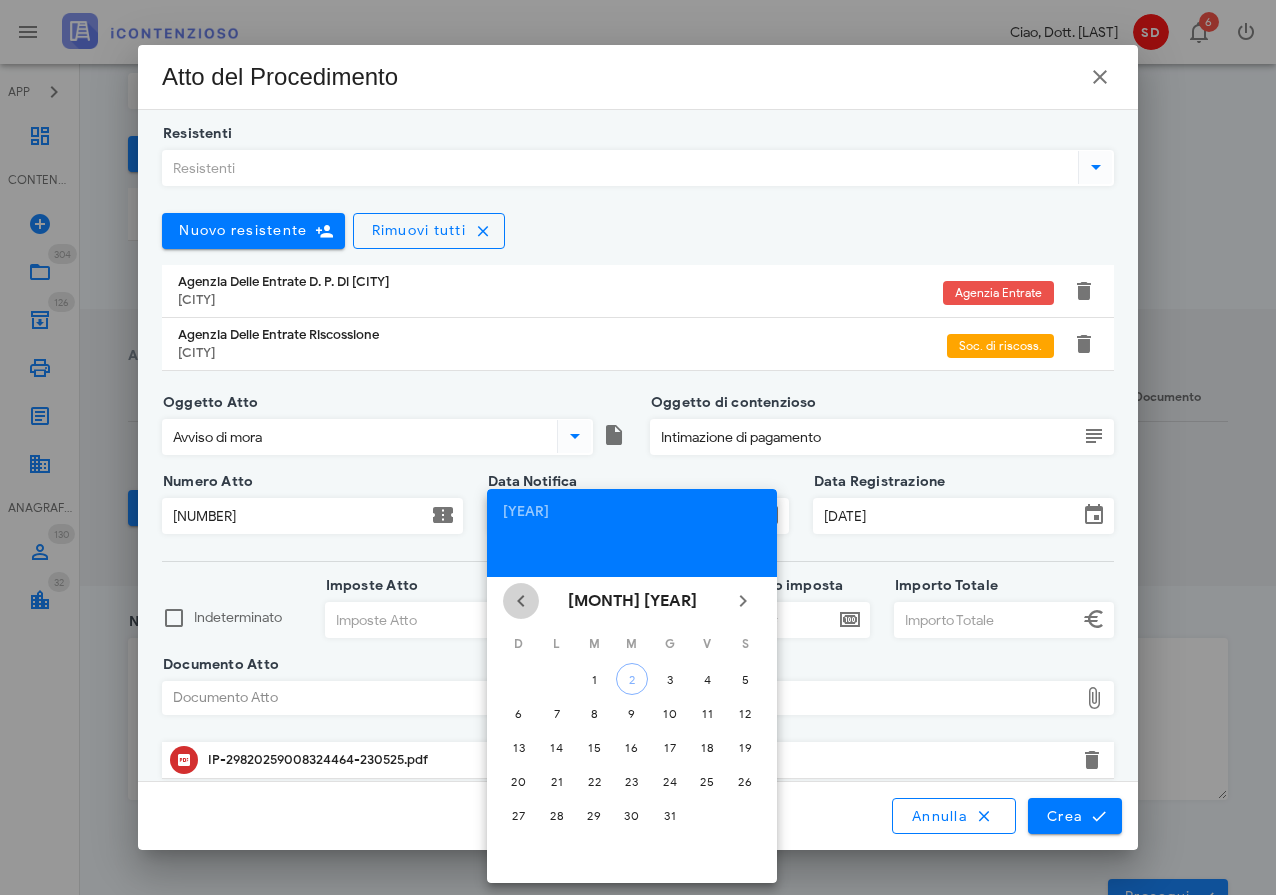 click at bounding box center [521, 601] 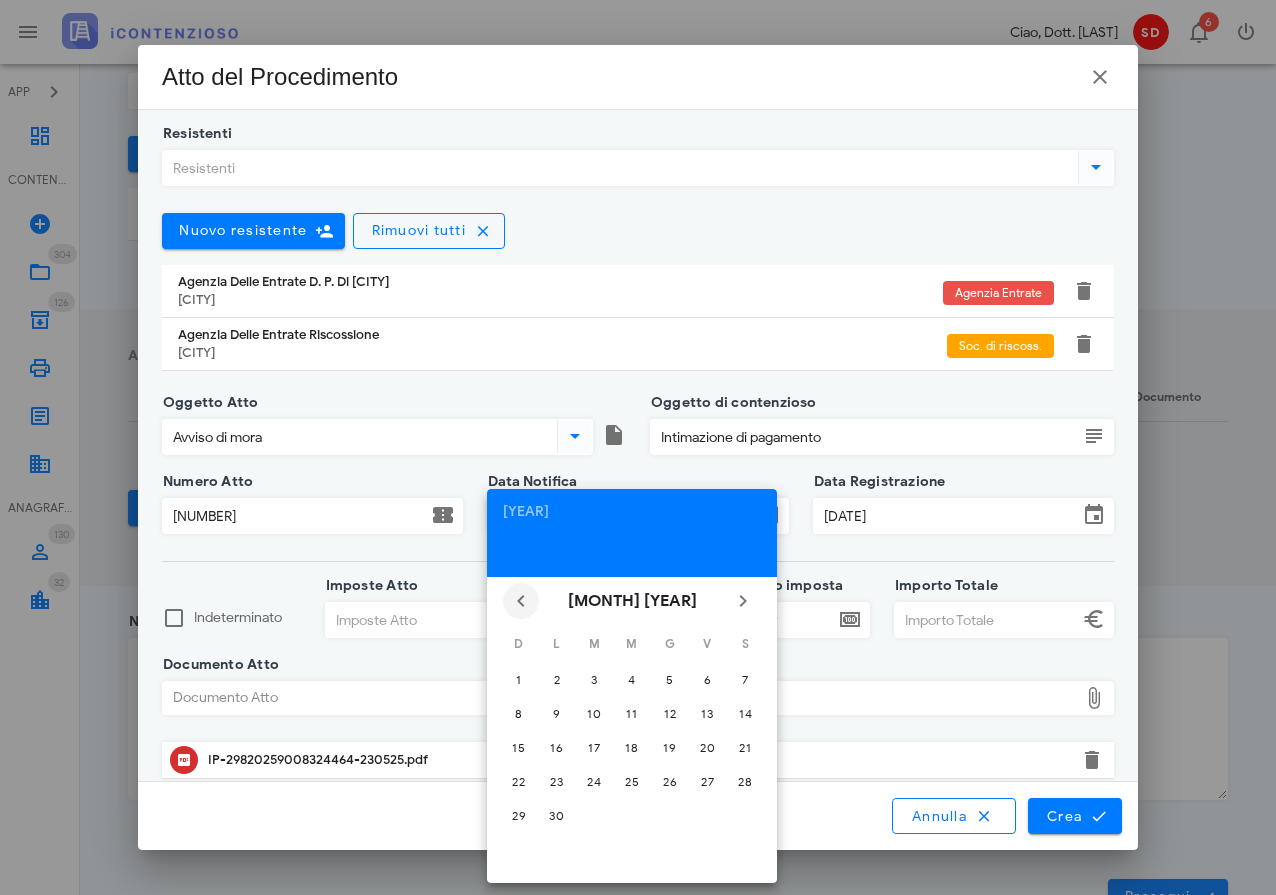 click at bounding box center [521, 601] 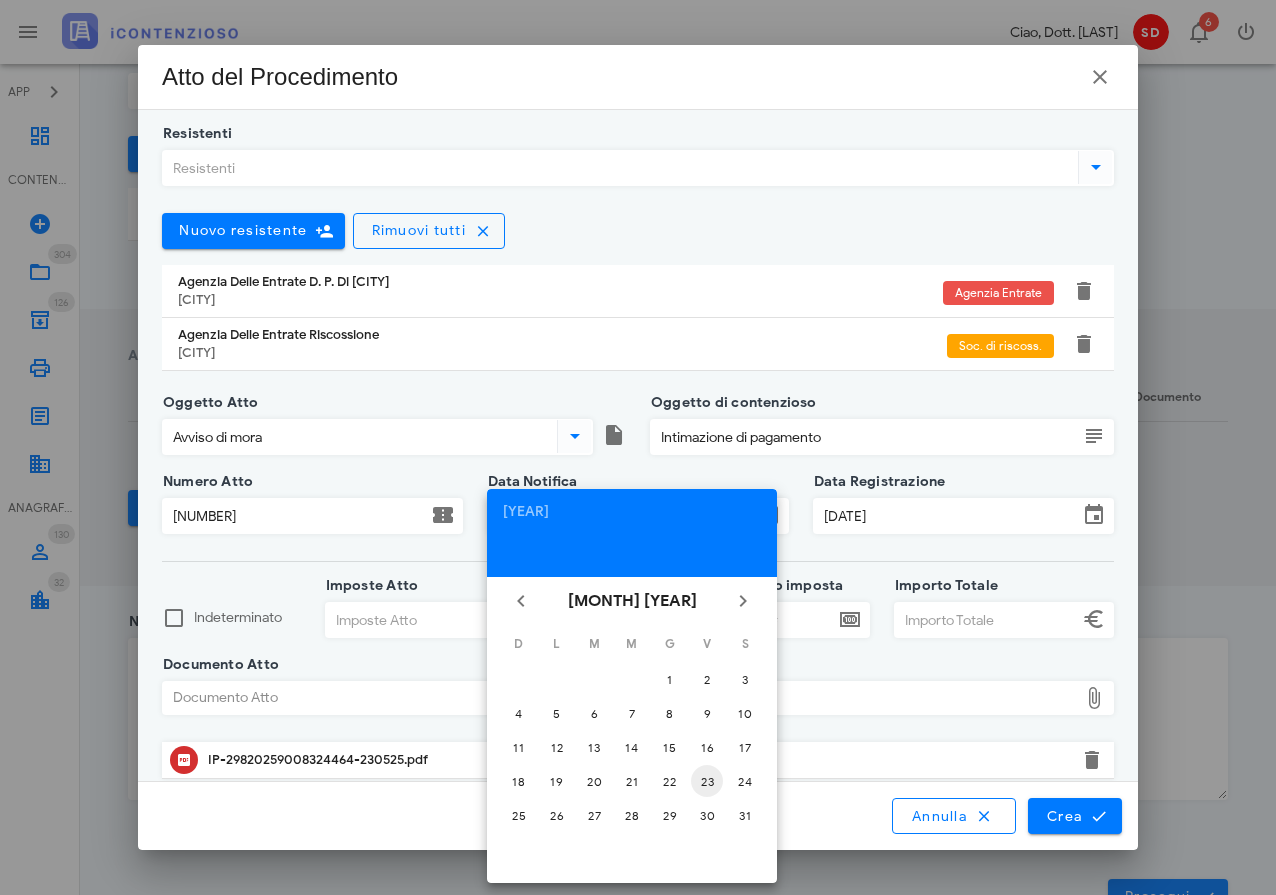 click on "23" at bounding box center (670, 679) 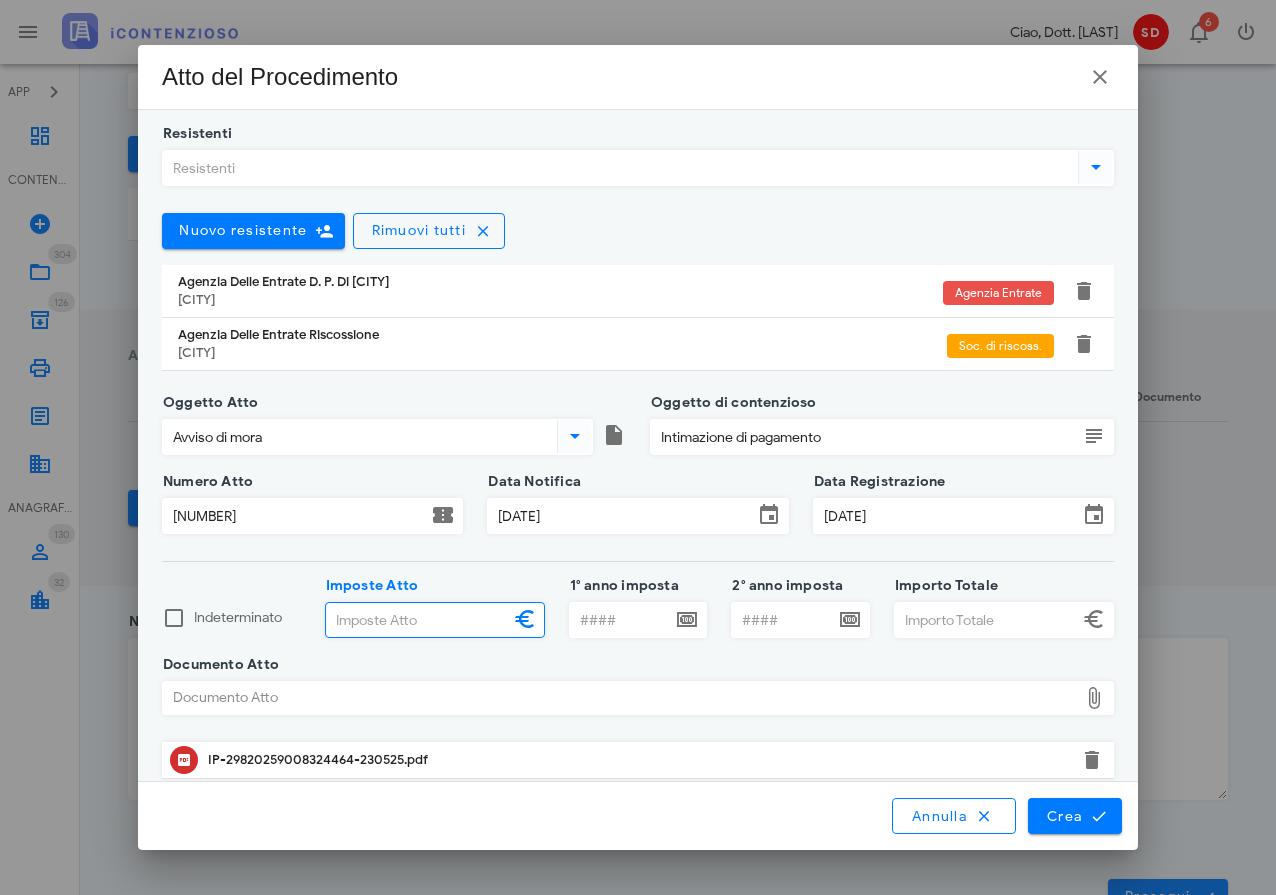 click on "Imposte Atto" at bounding box center (417, 620) 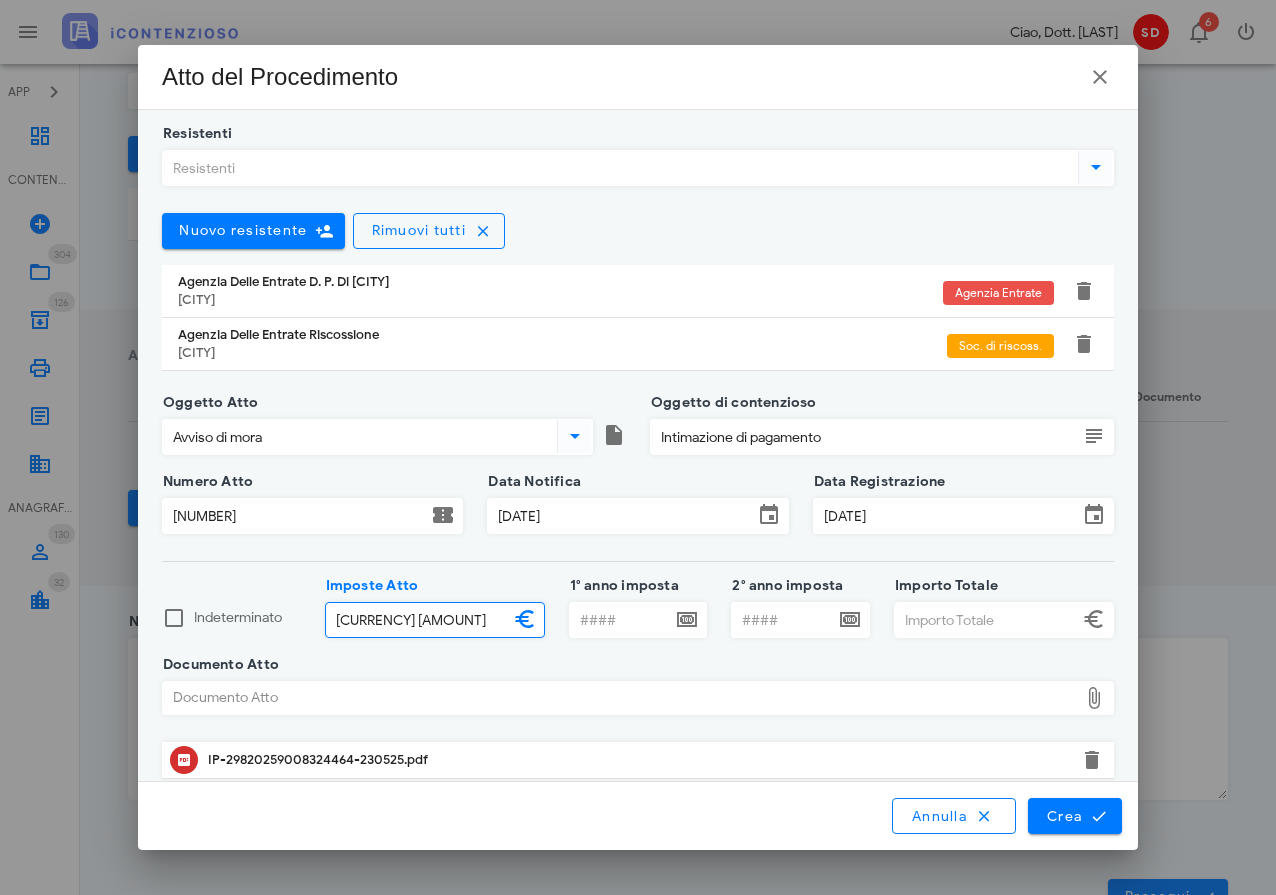 type on "2460,51" 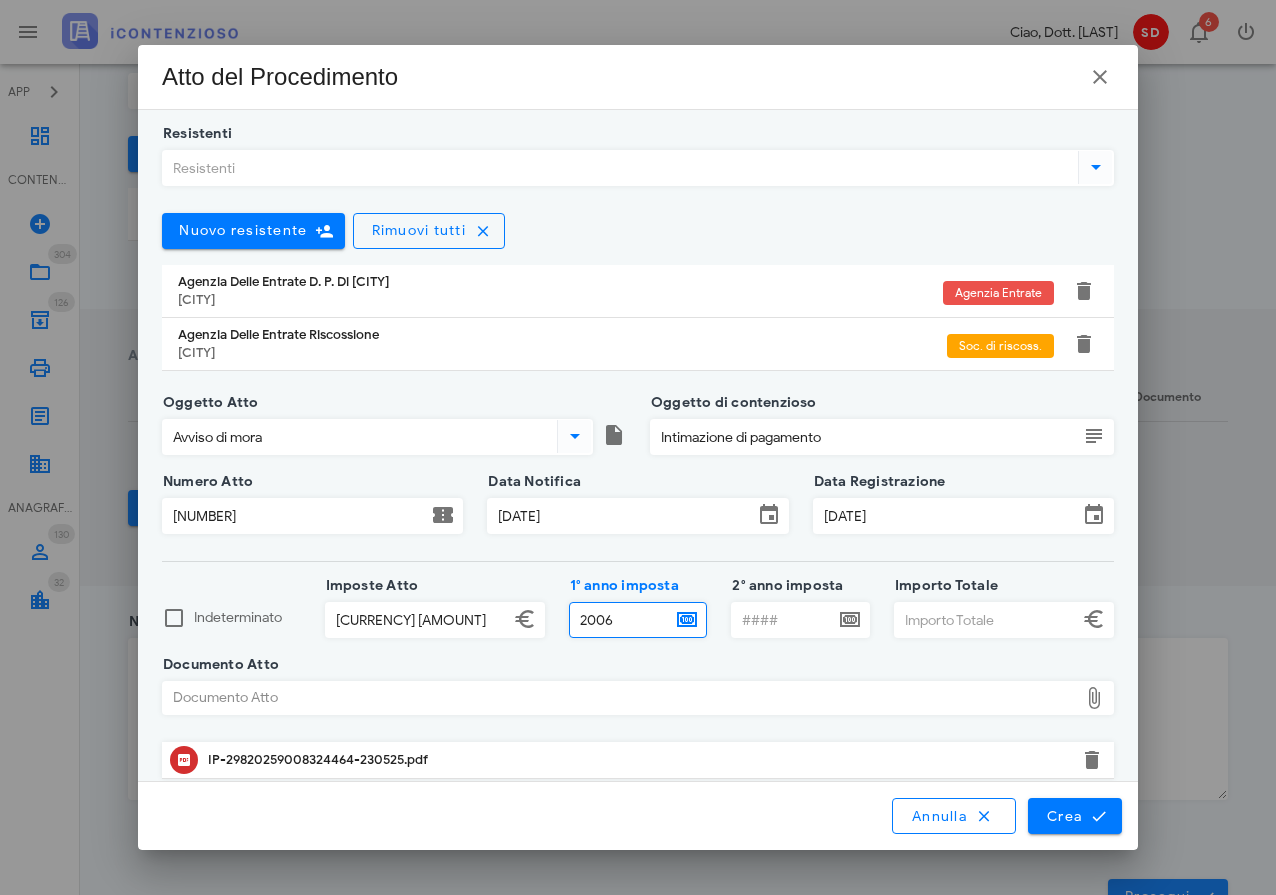 type on "2006" 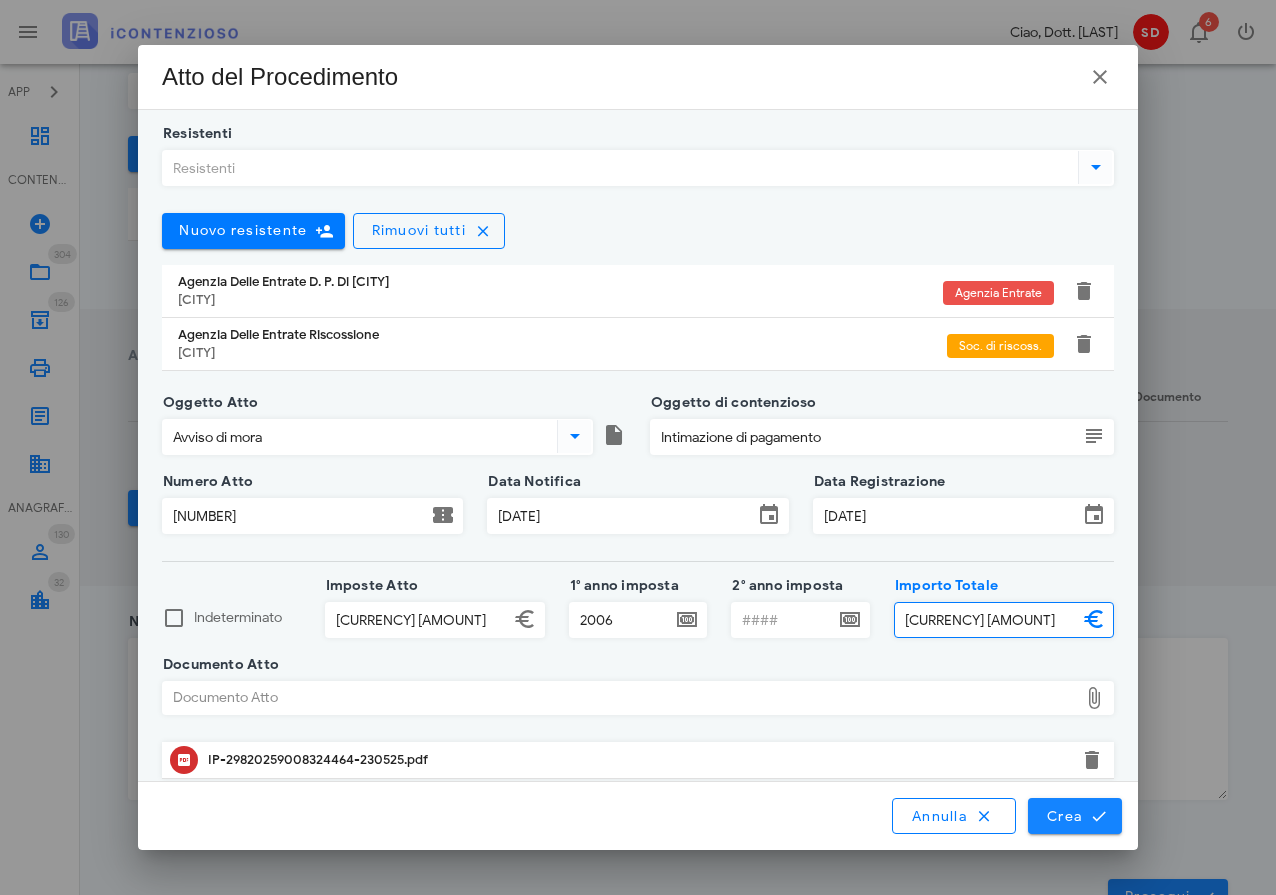 type on "2460,52" 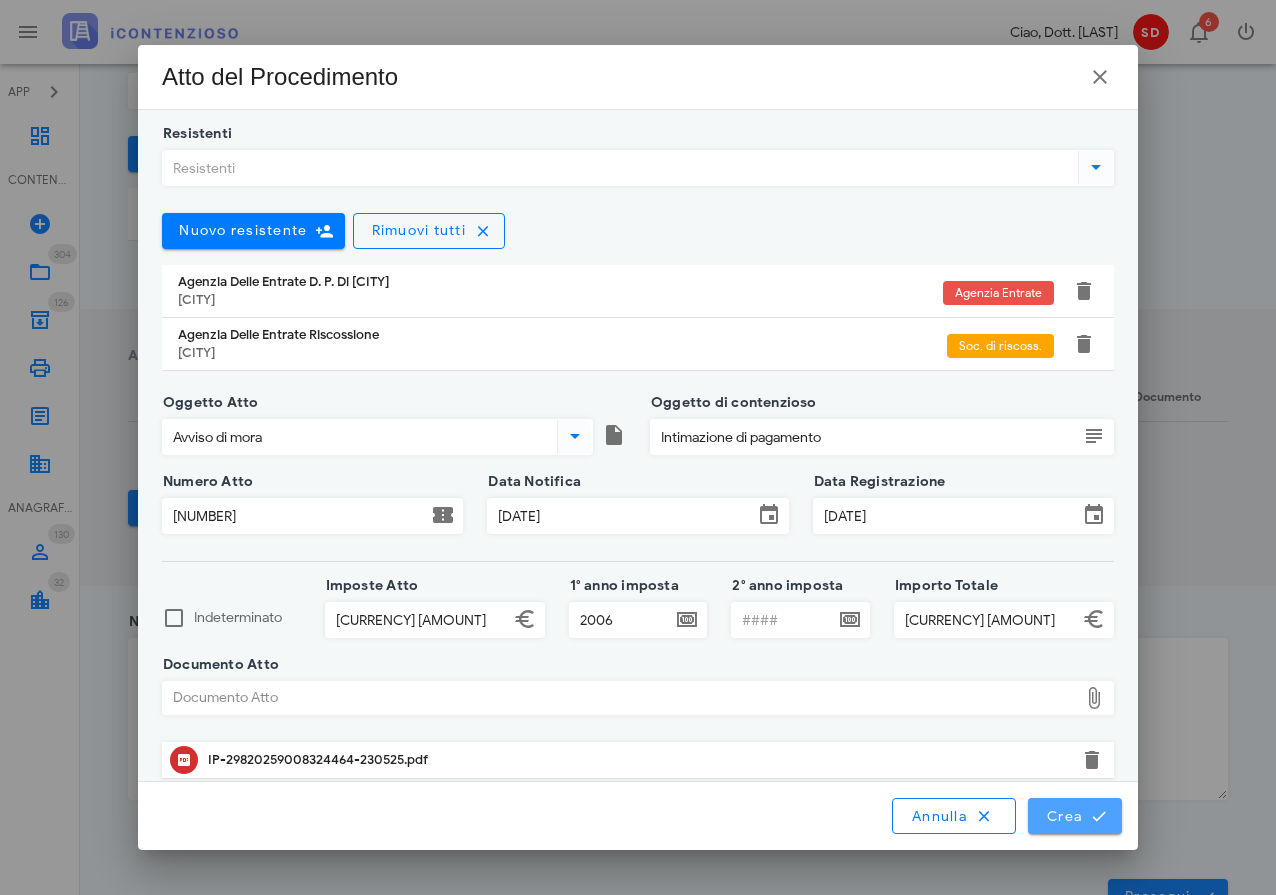 click on "Crea" at bounding box center [1075, 816] 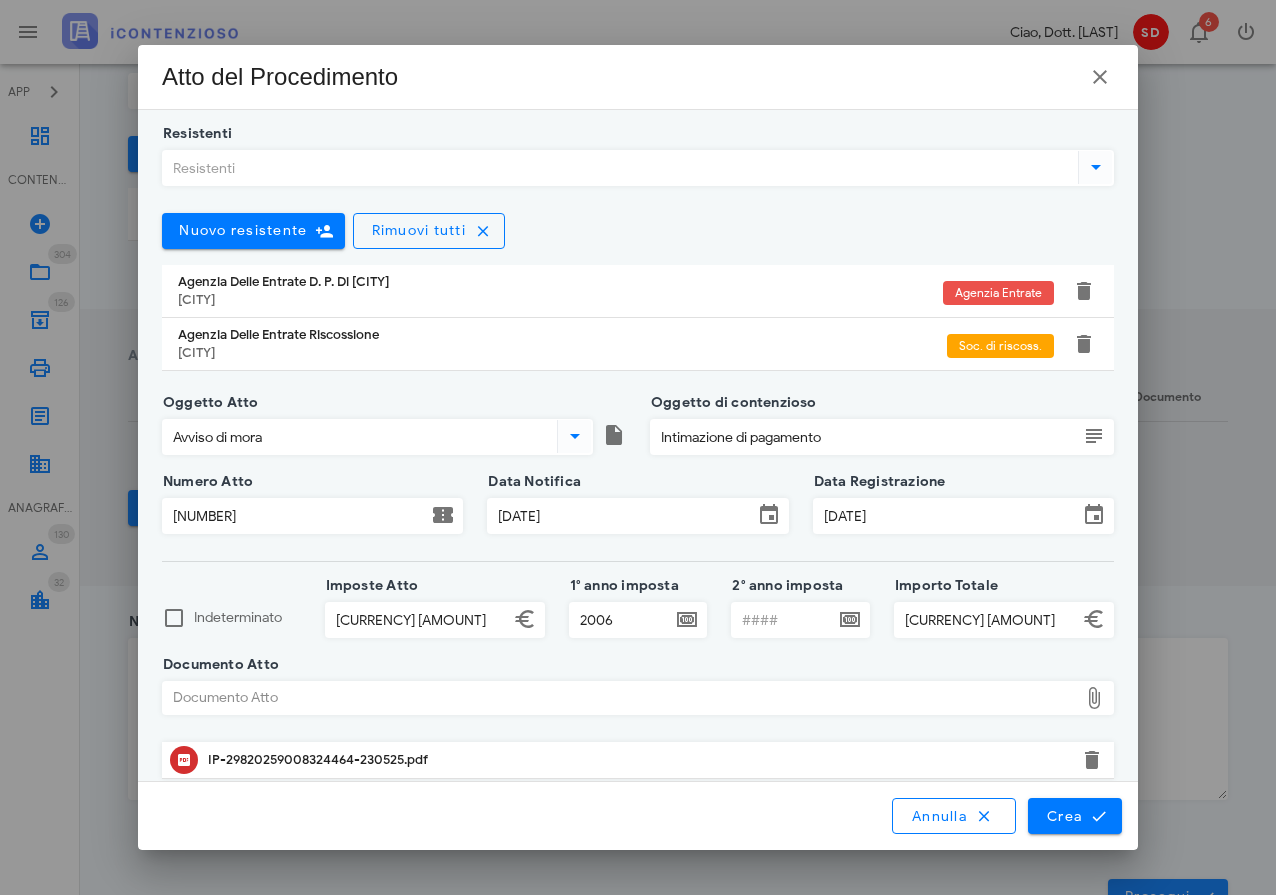 scroll, scrollTop: 0, scrollLeft: 0, axis: both 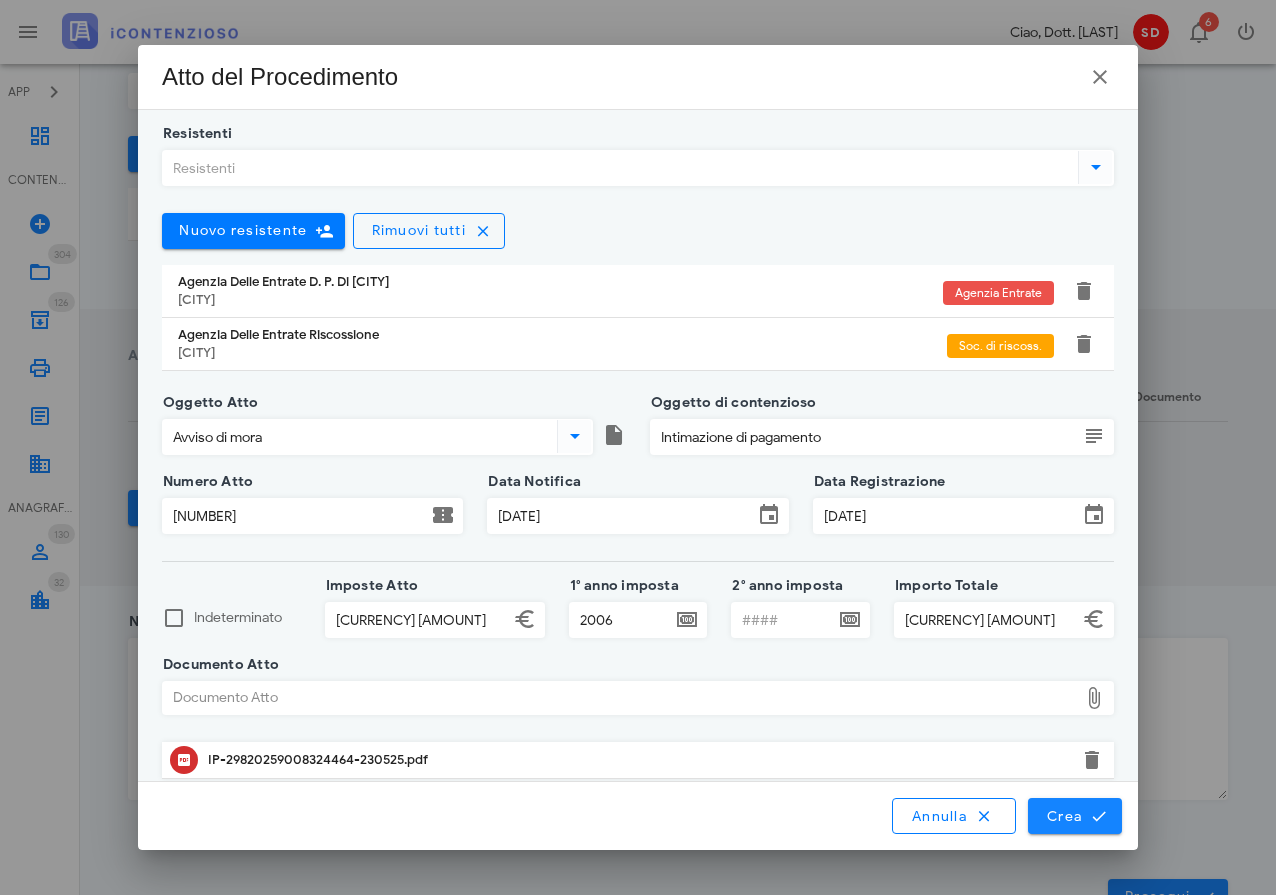 click on "Crea" at bounding box center (1075, 816) 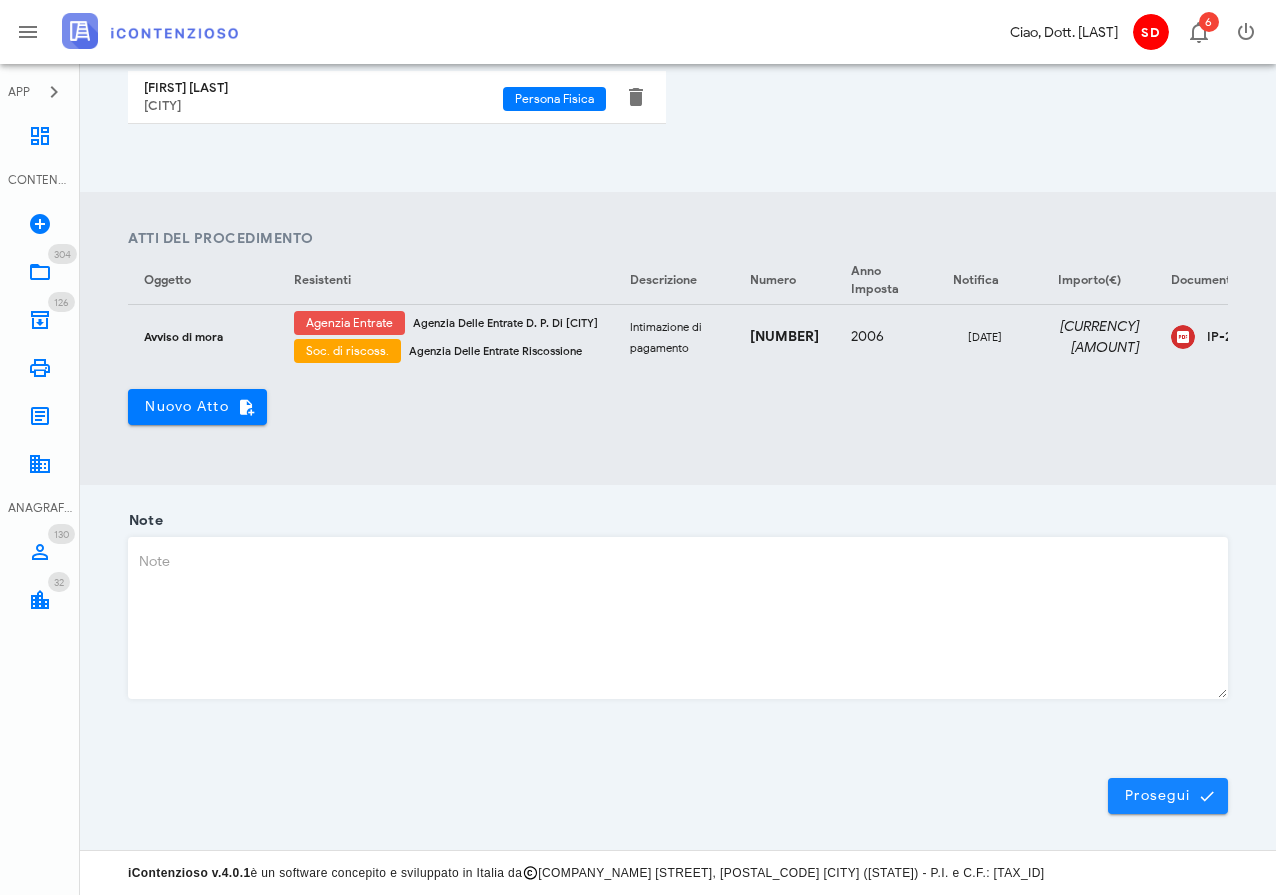 scroll, scrollTop: 624, scrollLeft: 0, axis: vertical 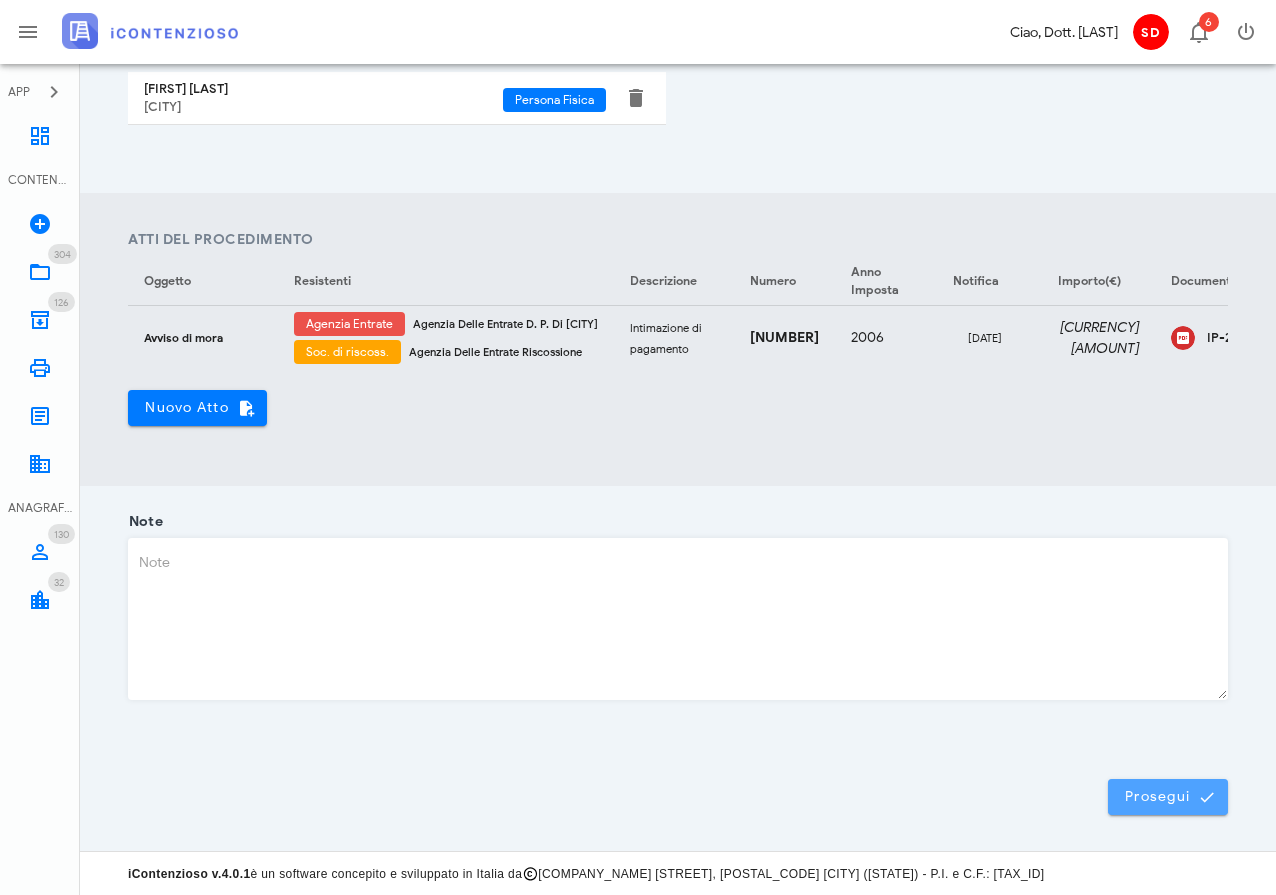 click on "Prosegui" at bounding box center (1168, 797) 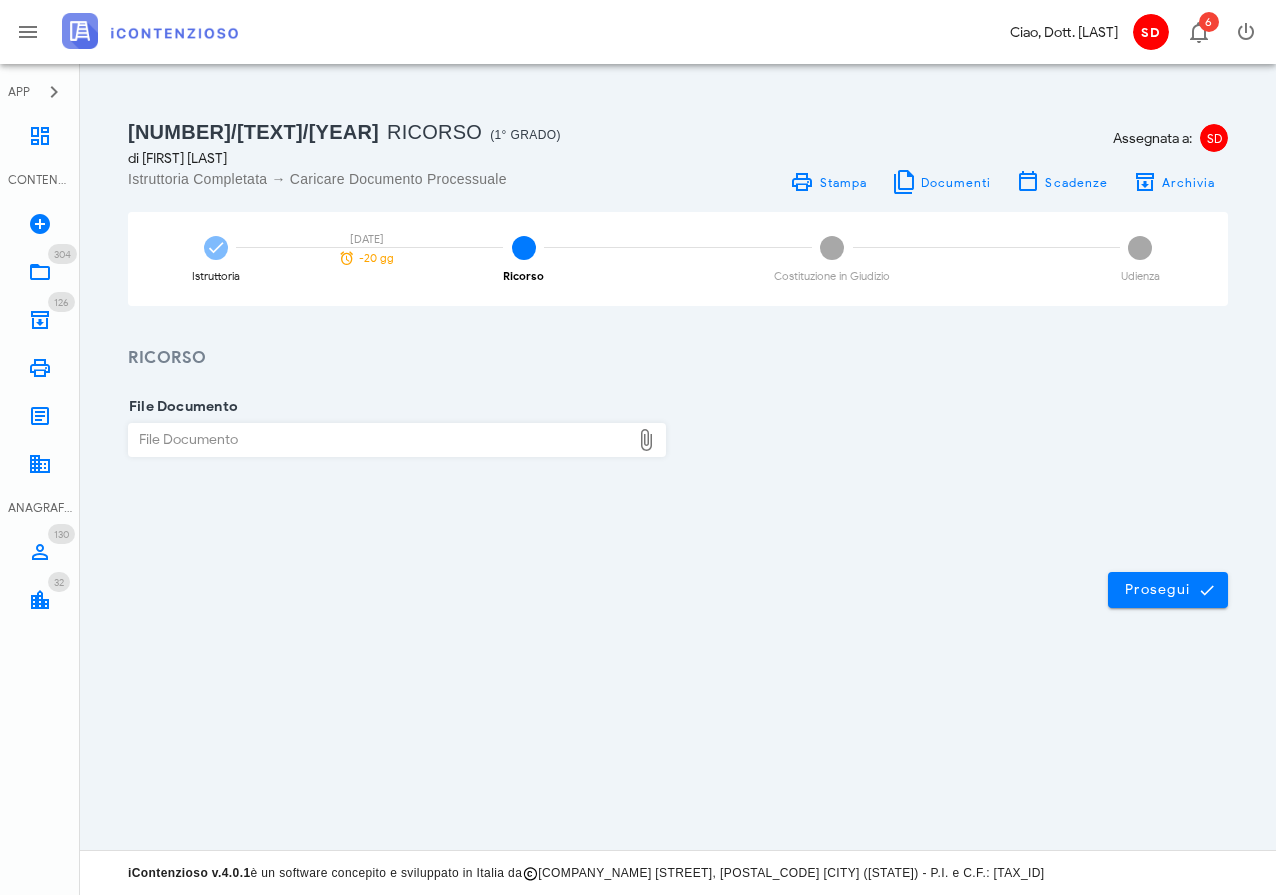 scroll, scrollTop: 0, scrollLeft: 0, axis: both 